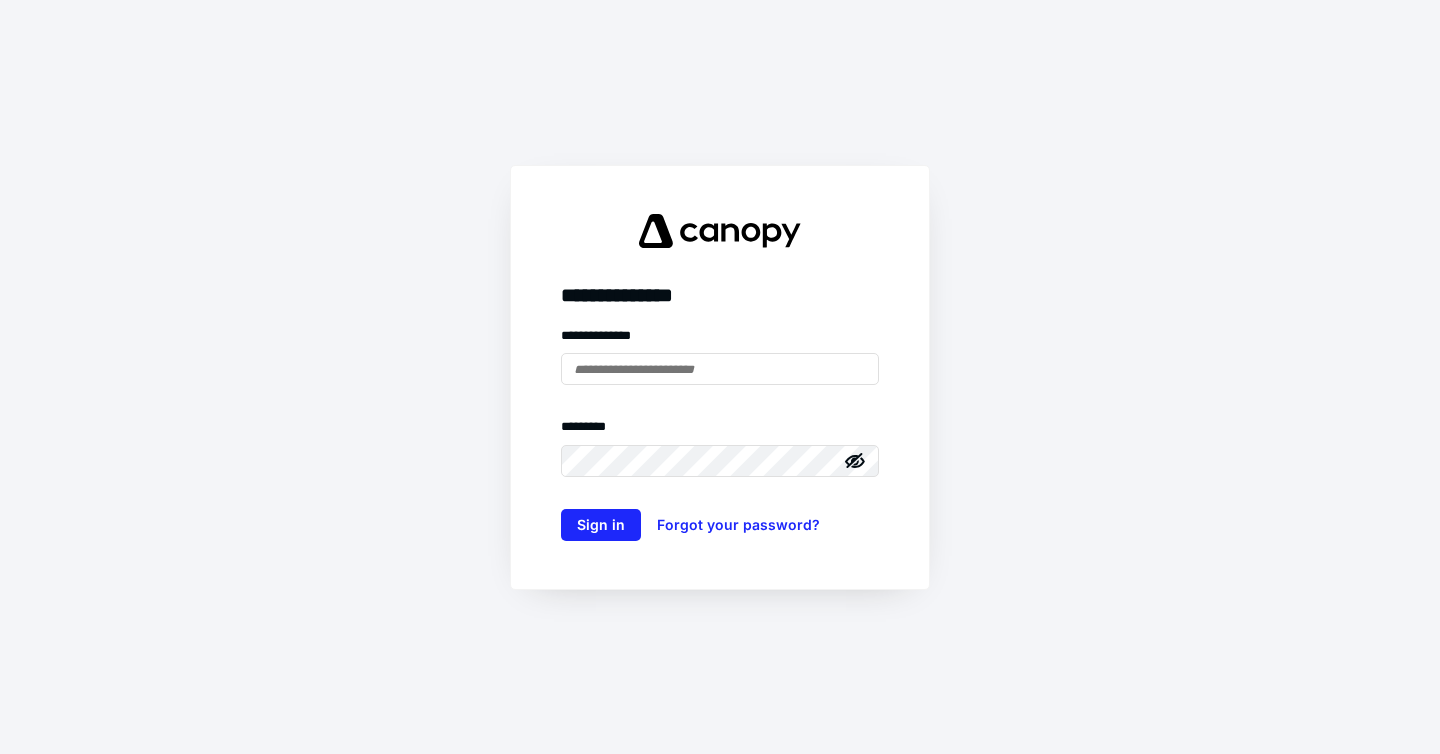 scroll, scrollTop: 0, scrollLeft: 0, axis: both 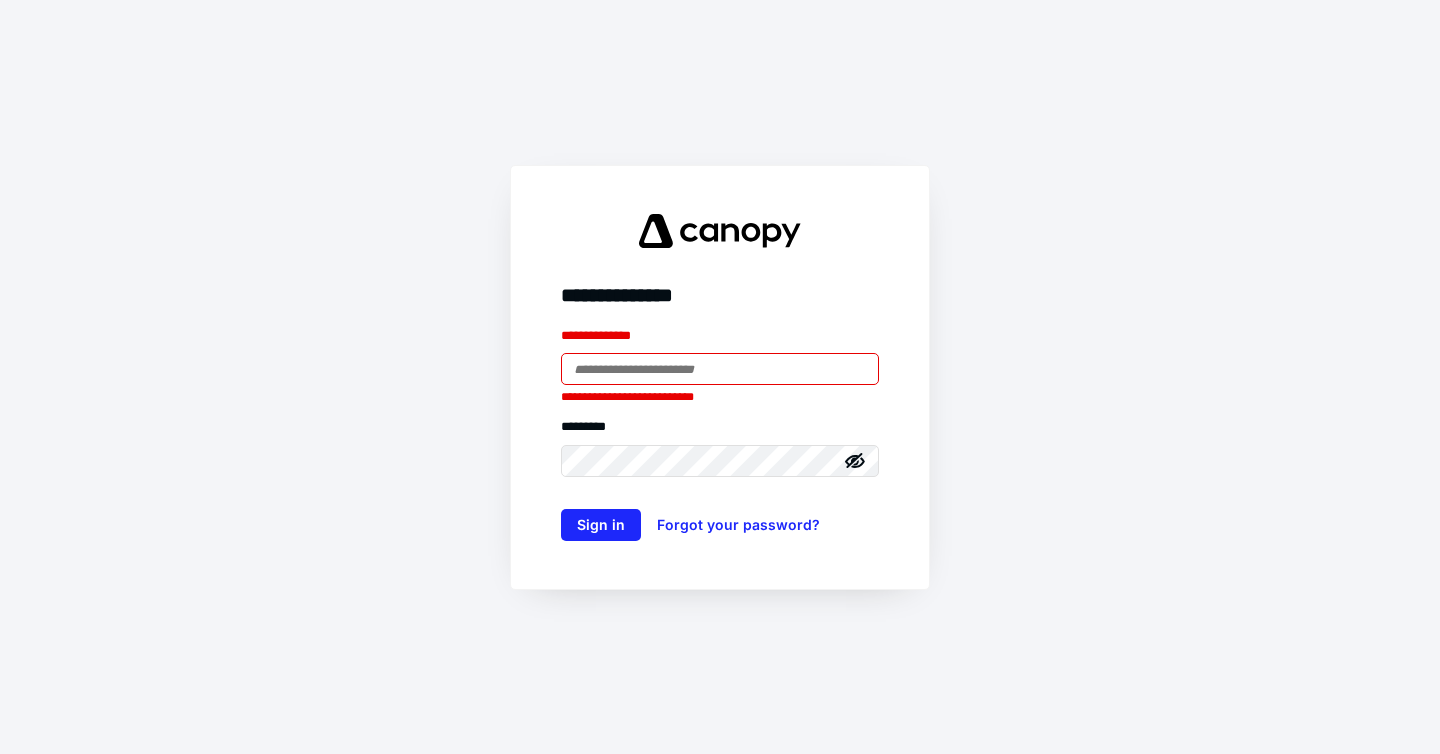 click at bounding box center [720, 369] 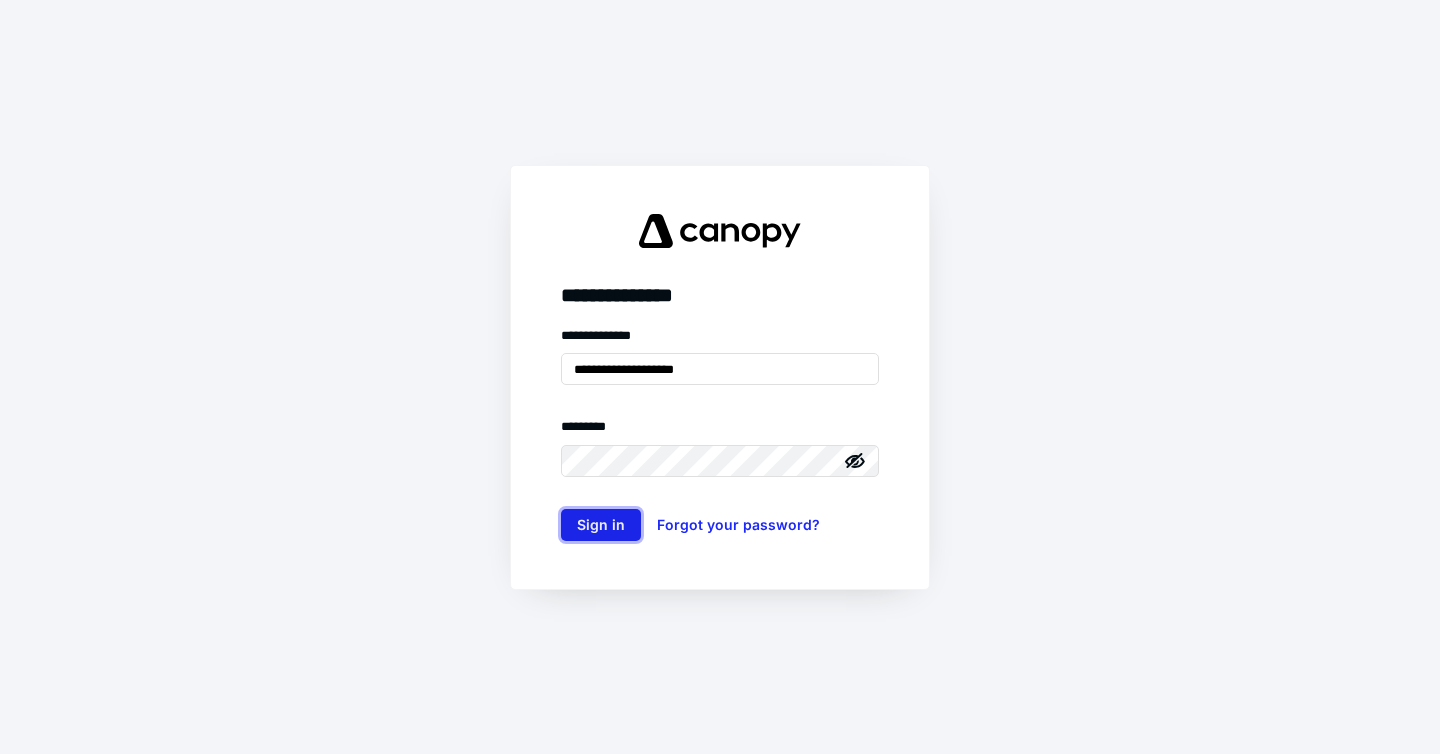 click on "Sign in" at bounding box center (601, 525) 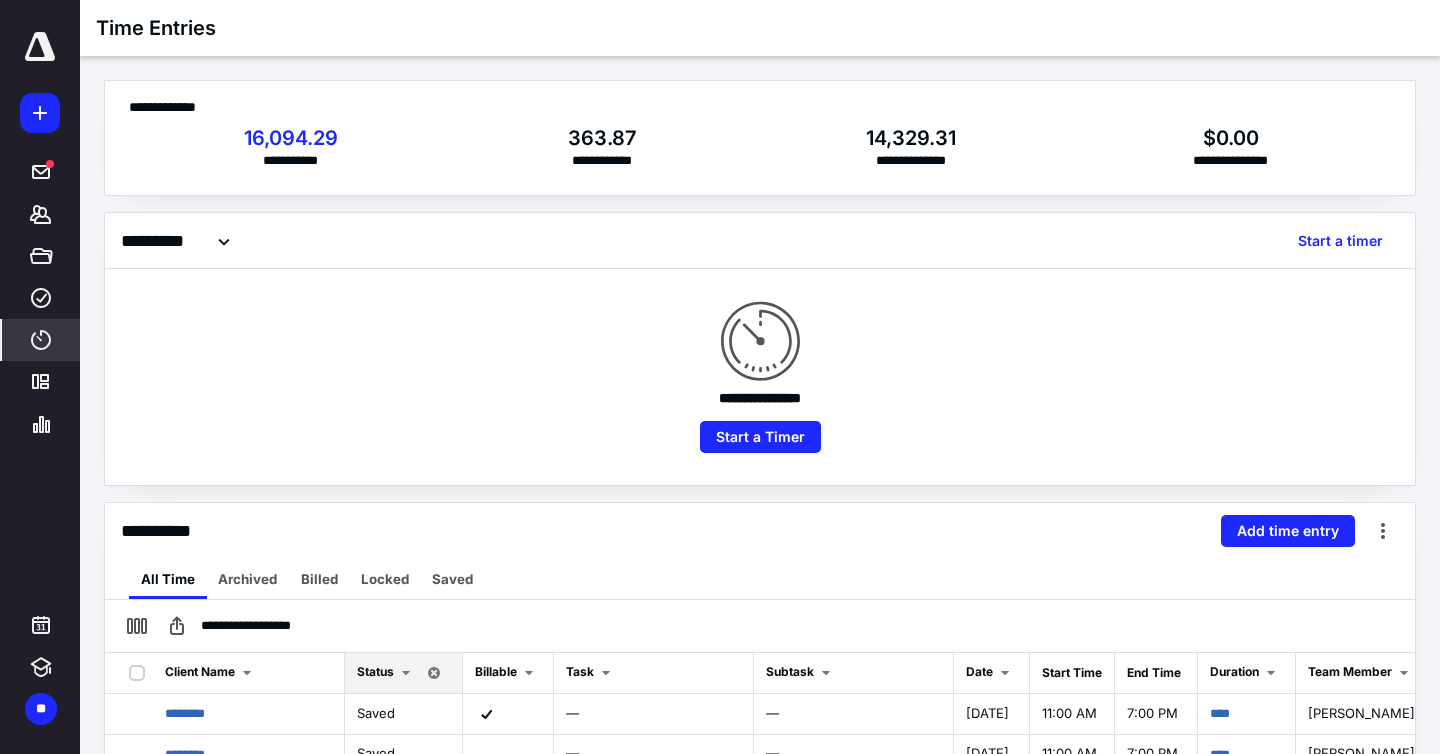 scroll, scrollTop: 0, scrollLeft: 0, axis: both 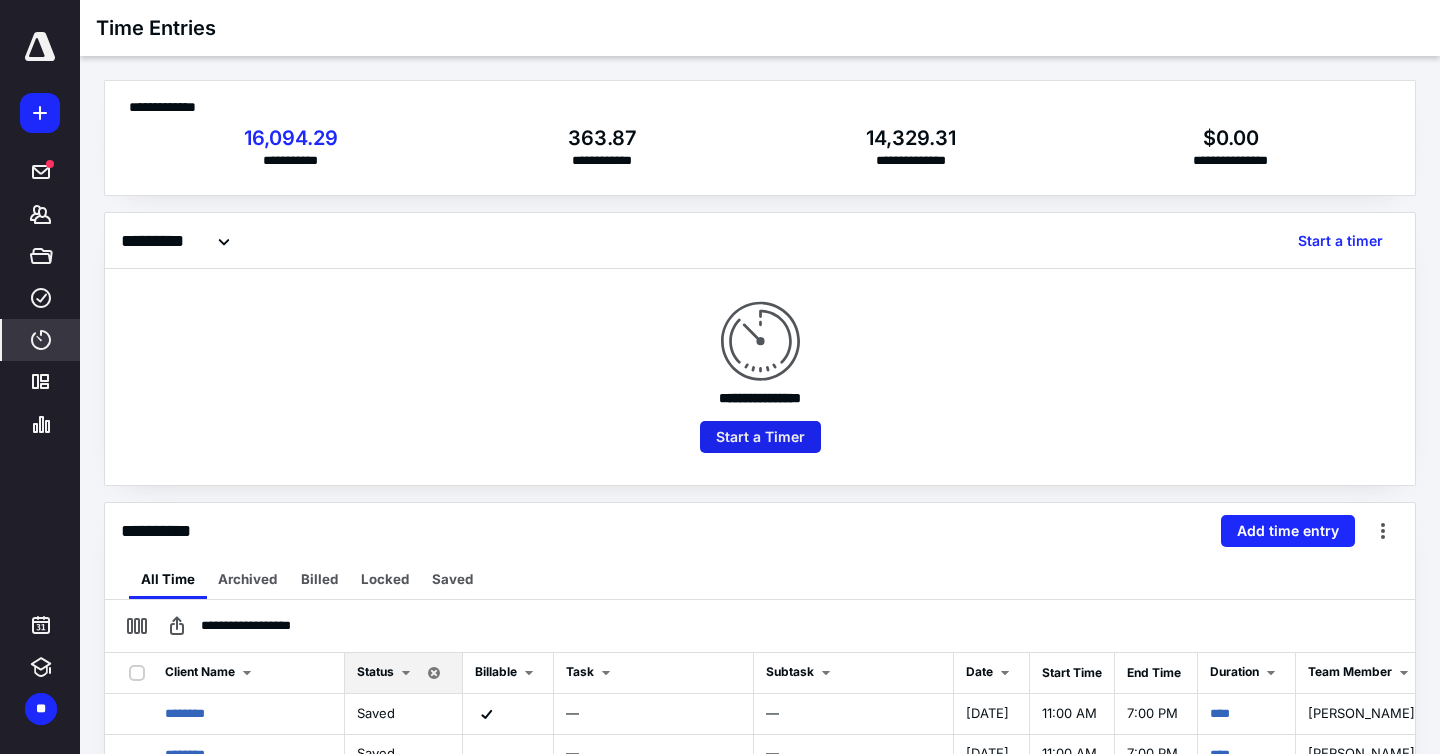 click on "Start a Timer" at bounding box center [760, 437] 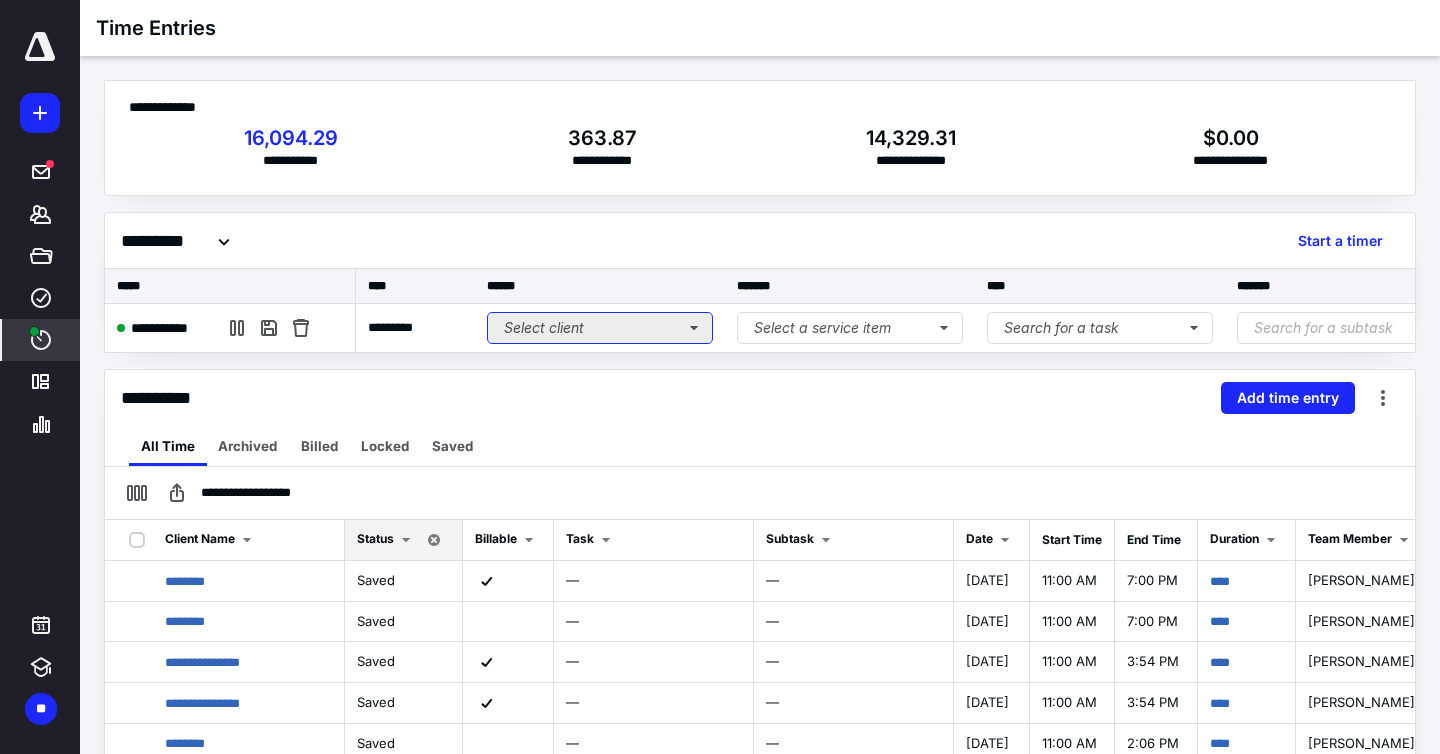 click on "Select client" at bounding box center (600, 328) 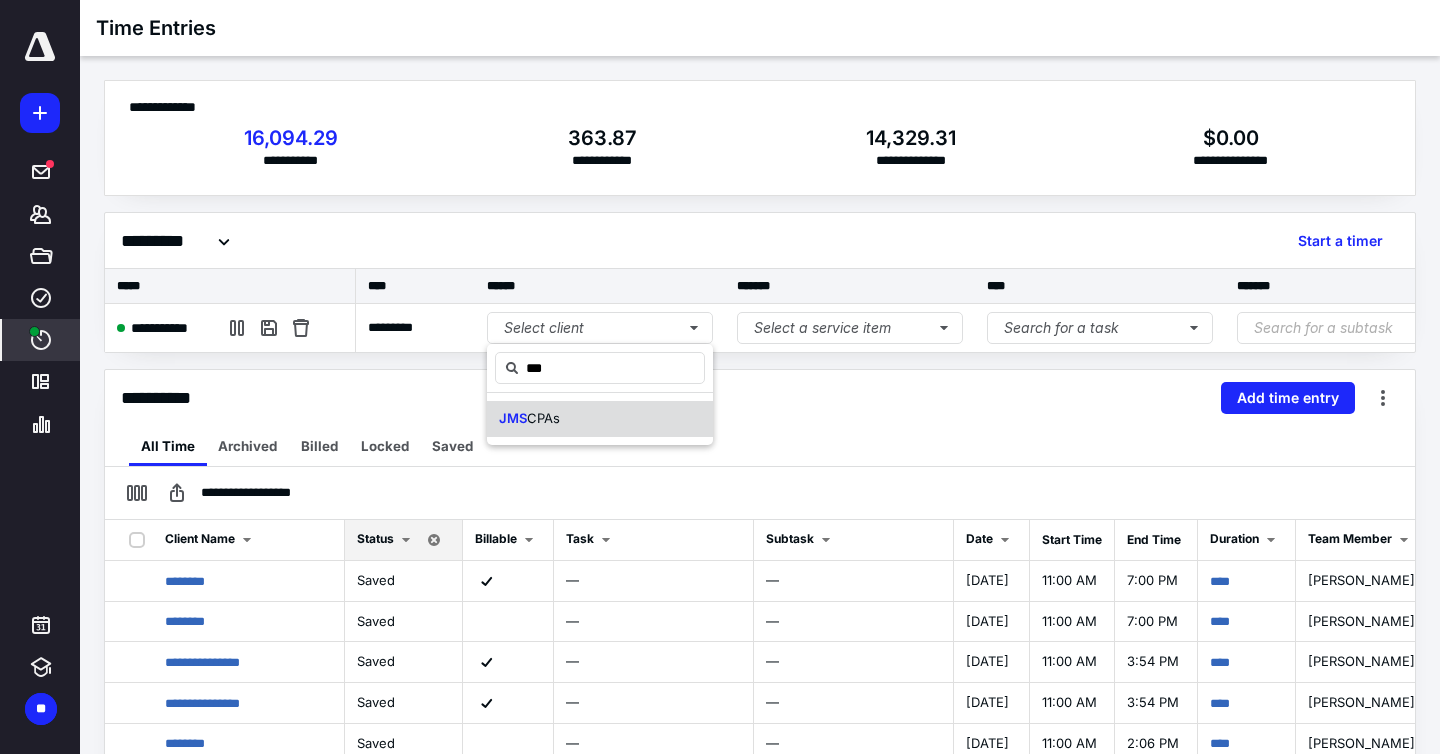click on "JMS  CPAs" at bounding box center (600, 419) 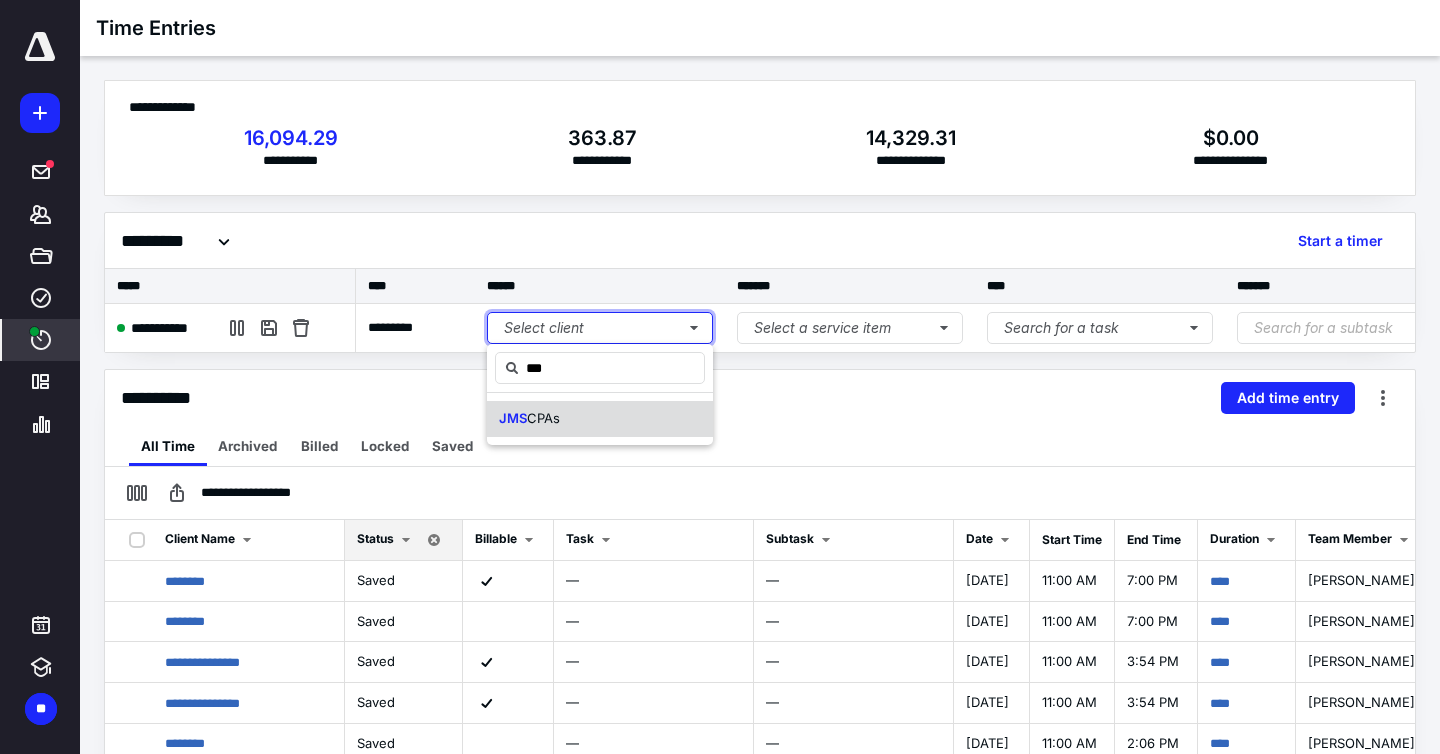 type 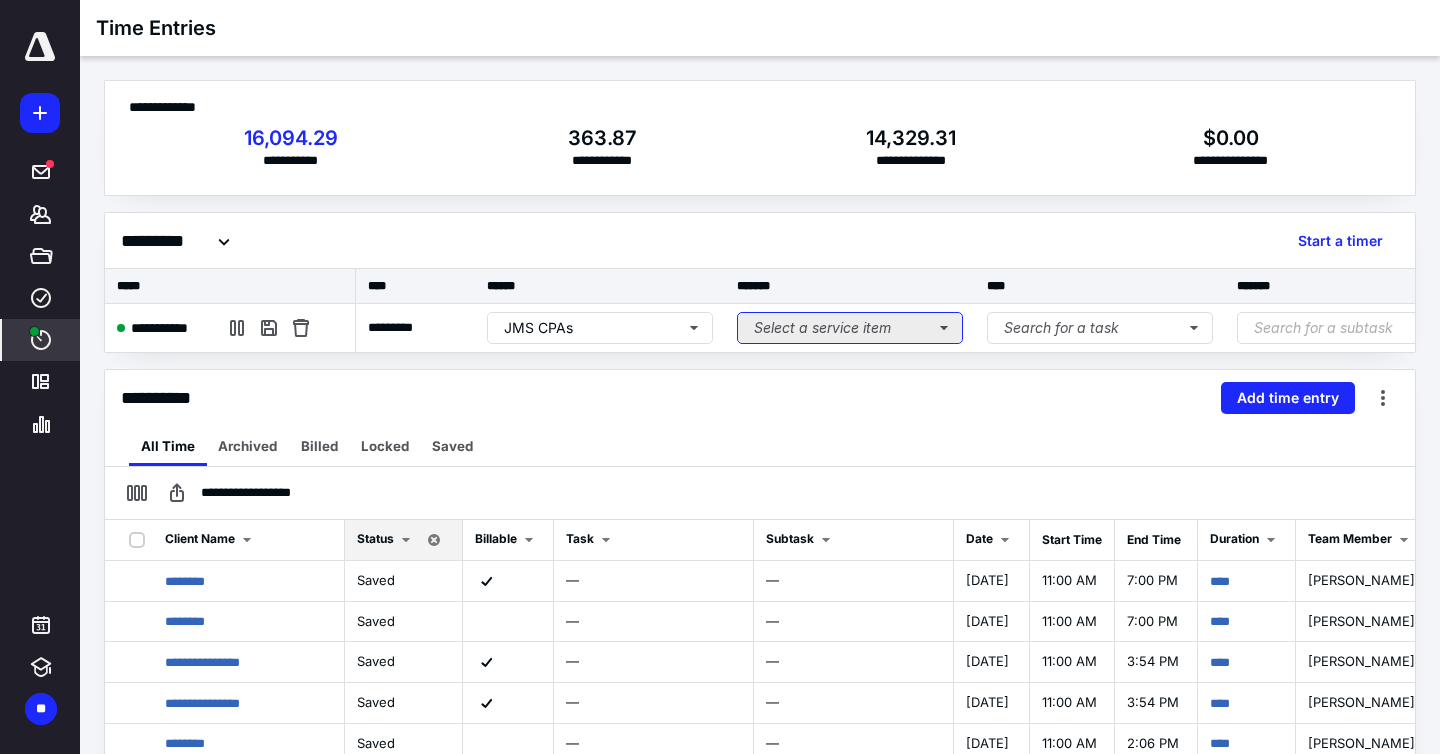 click on "Select a service item" at bounding box center [850, 328] 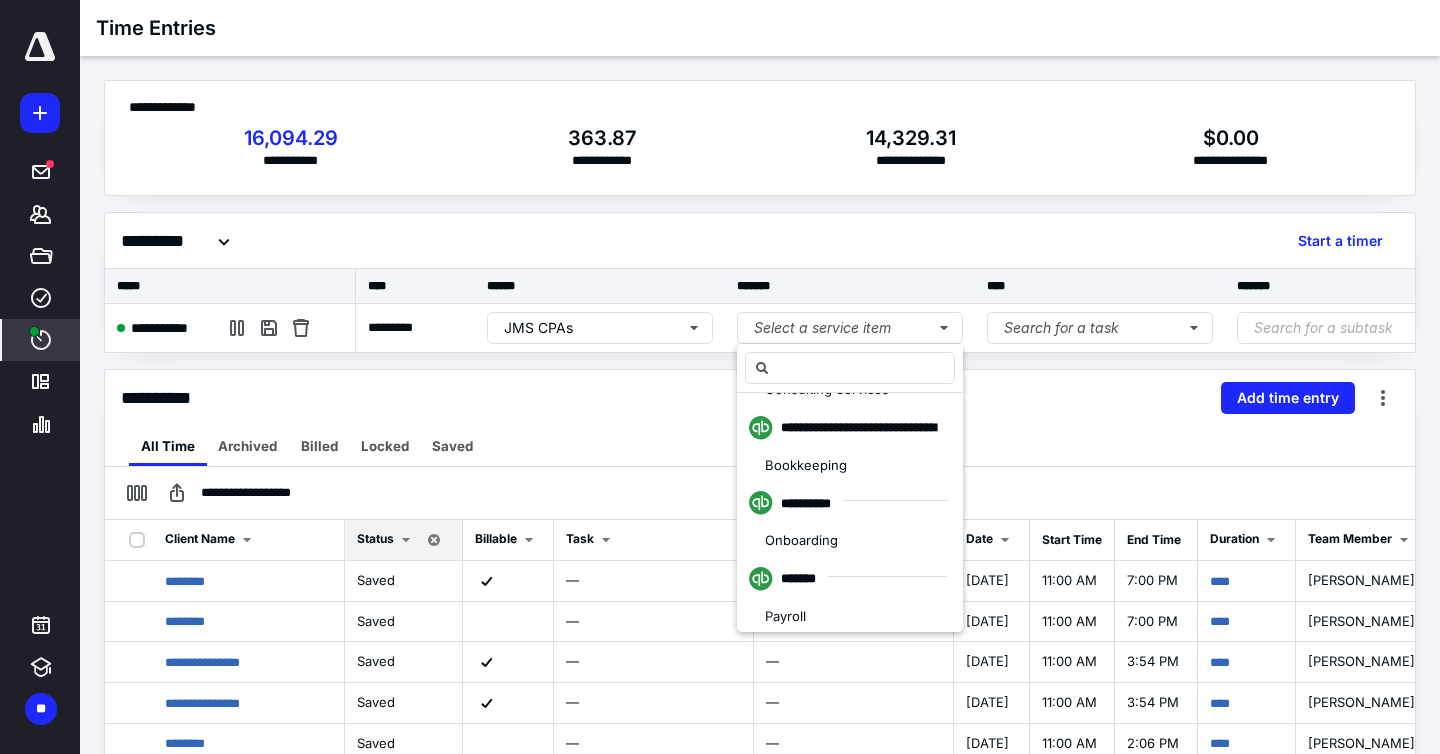 scroll, scrollTop: 585, scrollLeft: 0, axis: vertical 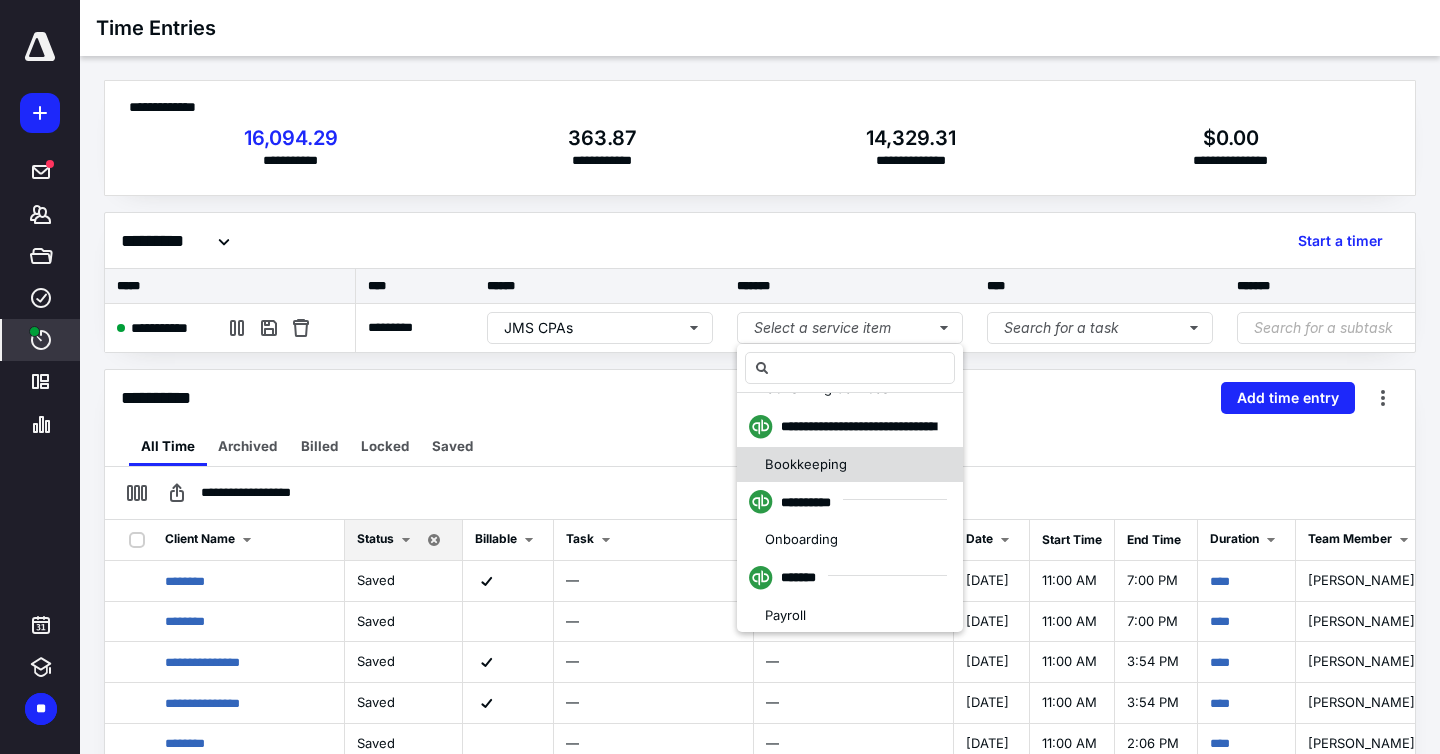 click on "Bookkeeping" at bounding box center (806, 464) 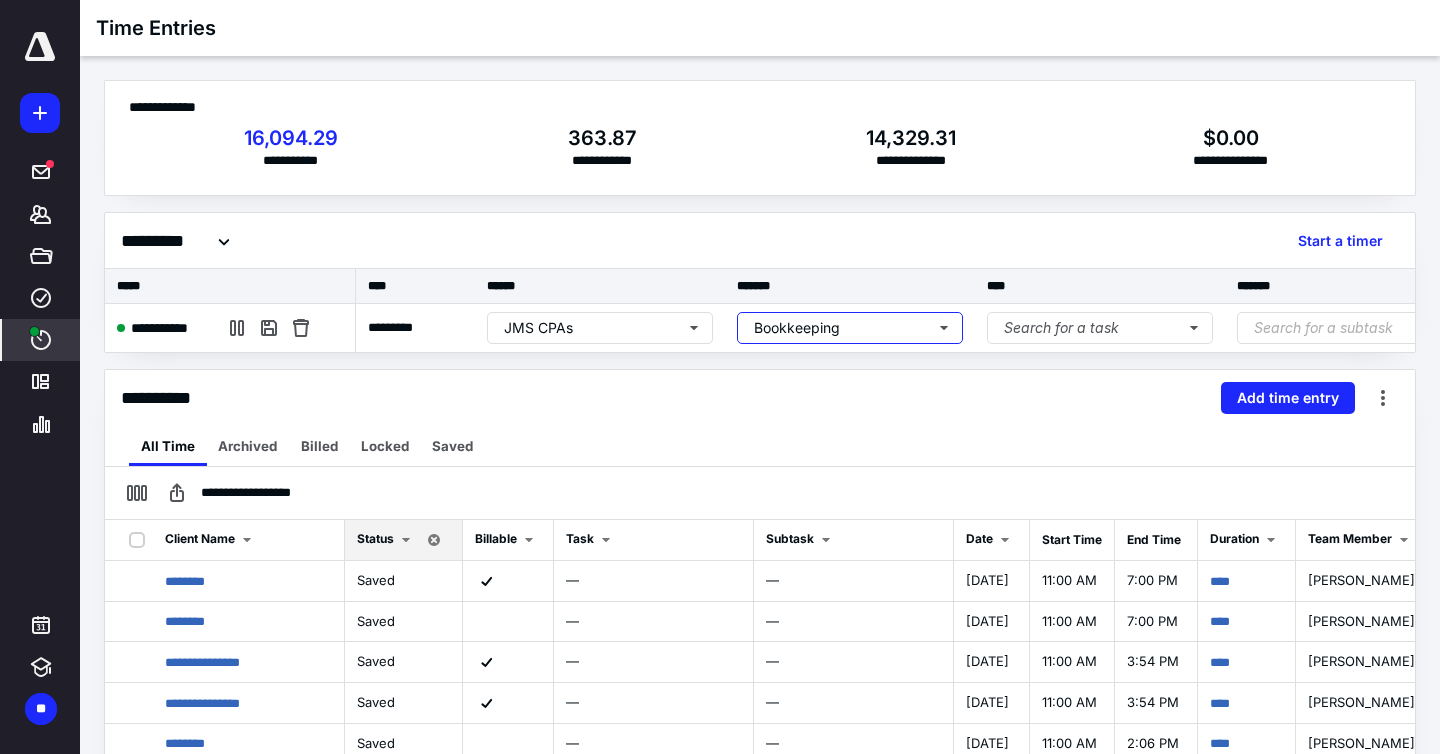 scroll, scrollTop: 0, scrollLeft: 0, axis: both 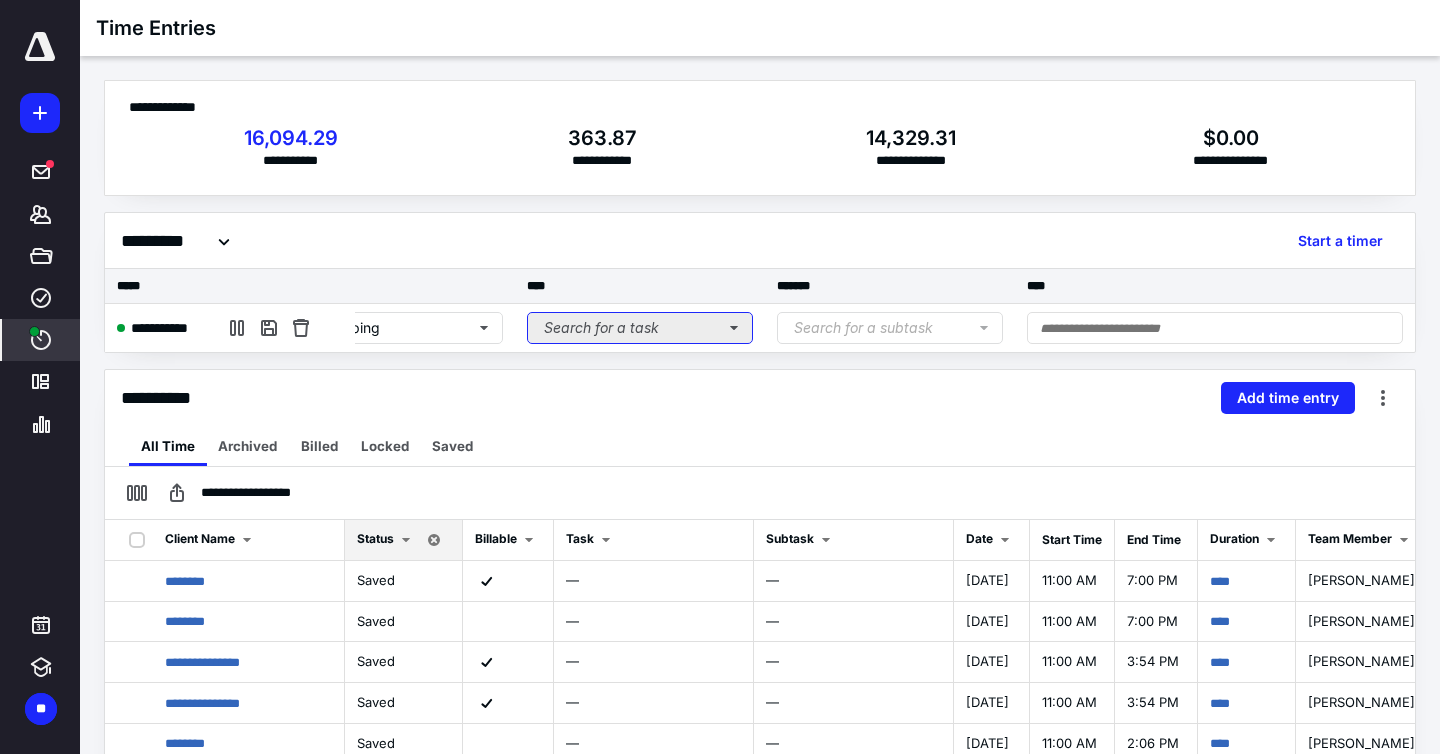 click on "Search for a task" at bounding box center [640, 328] 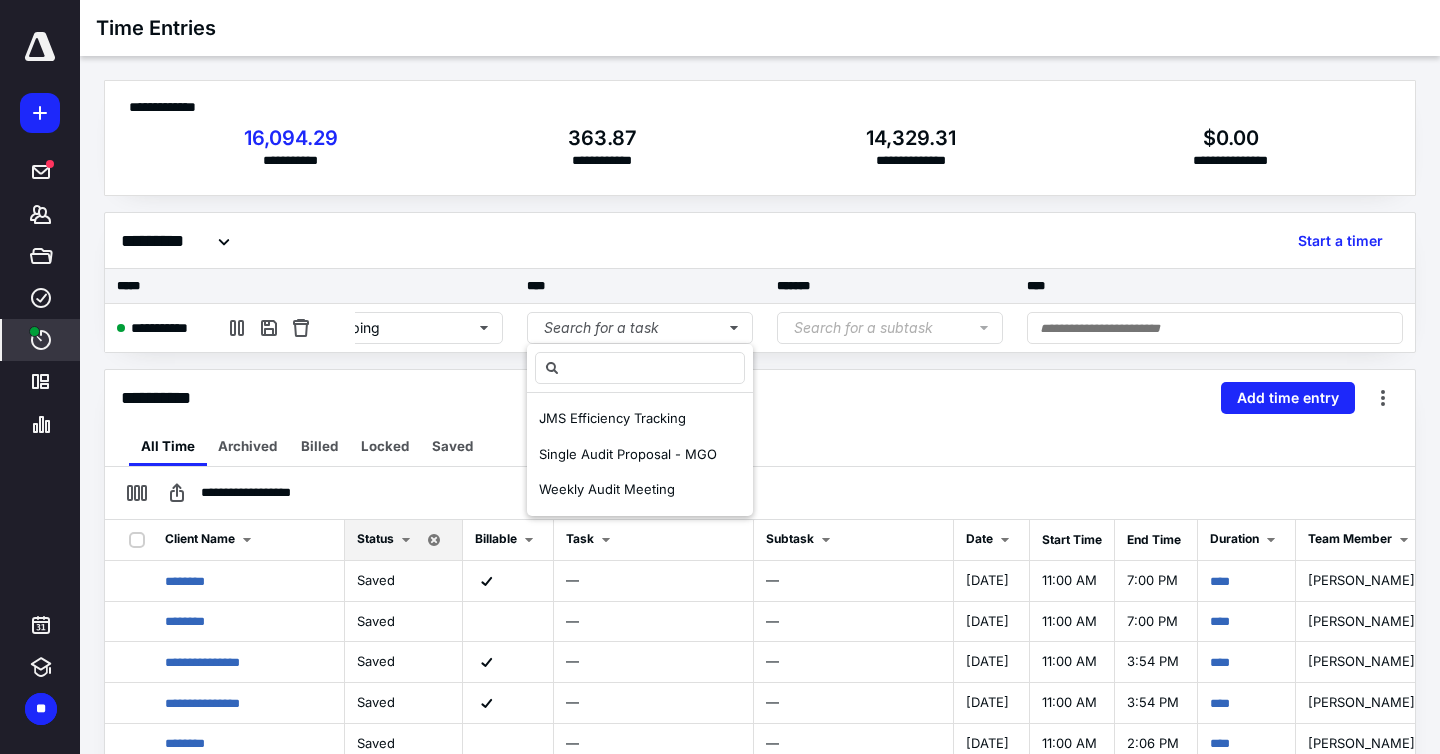 click at bounding box center [1215, 328] 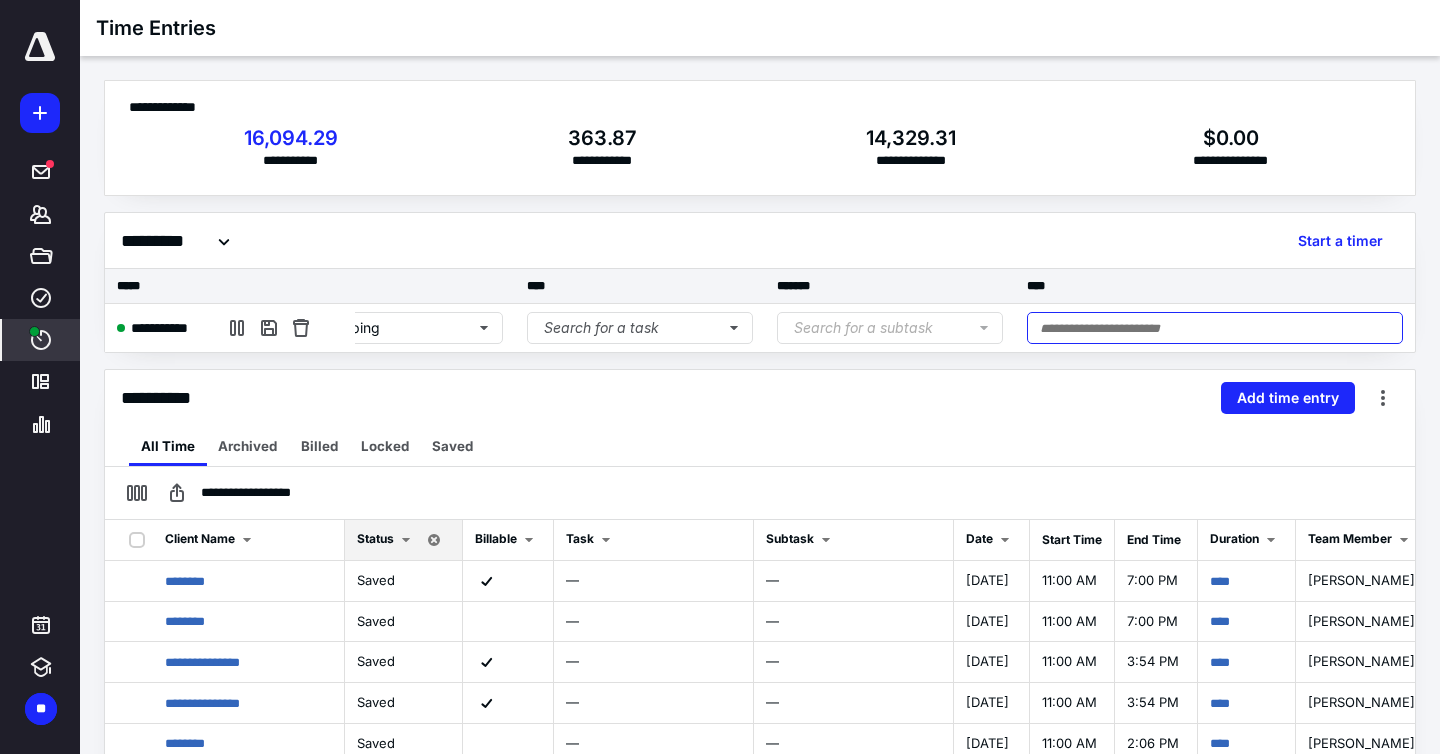 click at bounding box center [1215, 328] 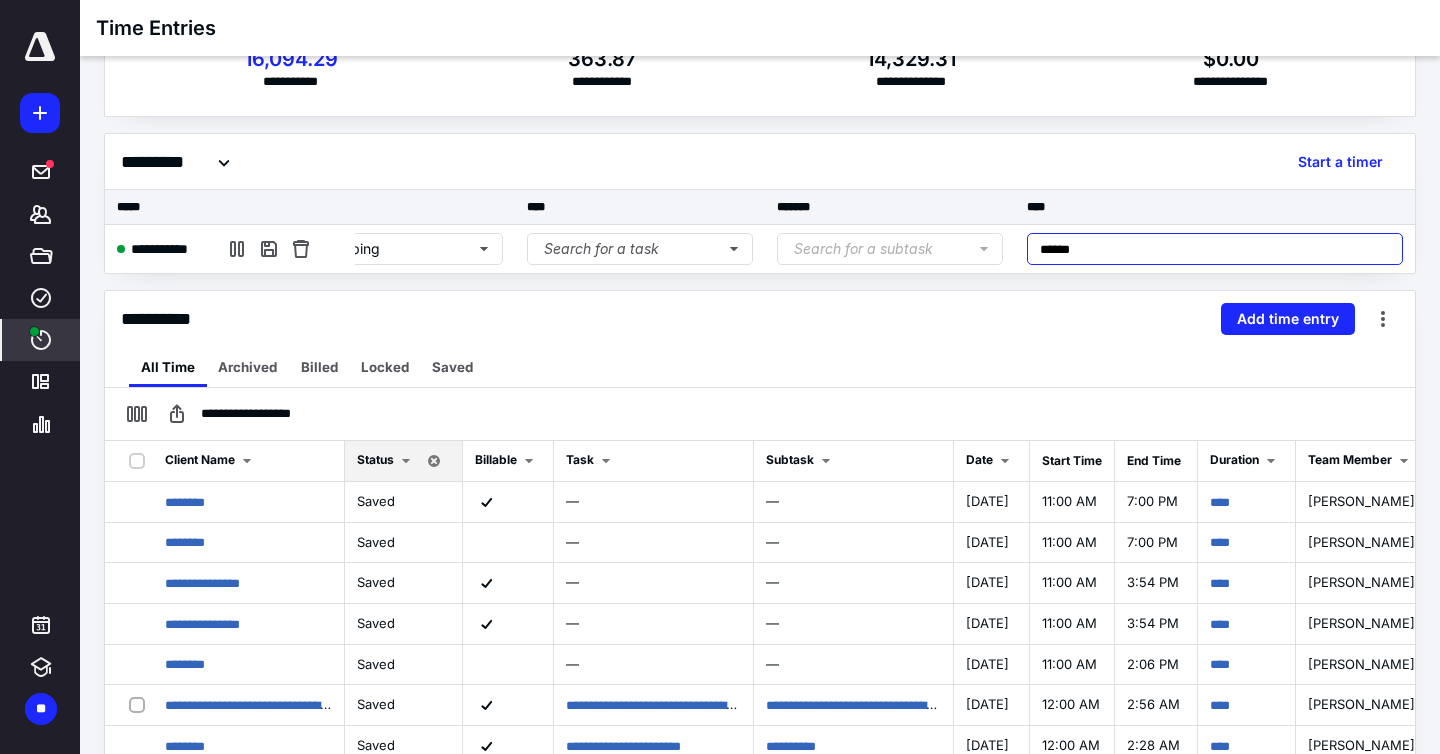 scroll, scrollTop: 93, scrollLeft: 0, axis: vertical 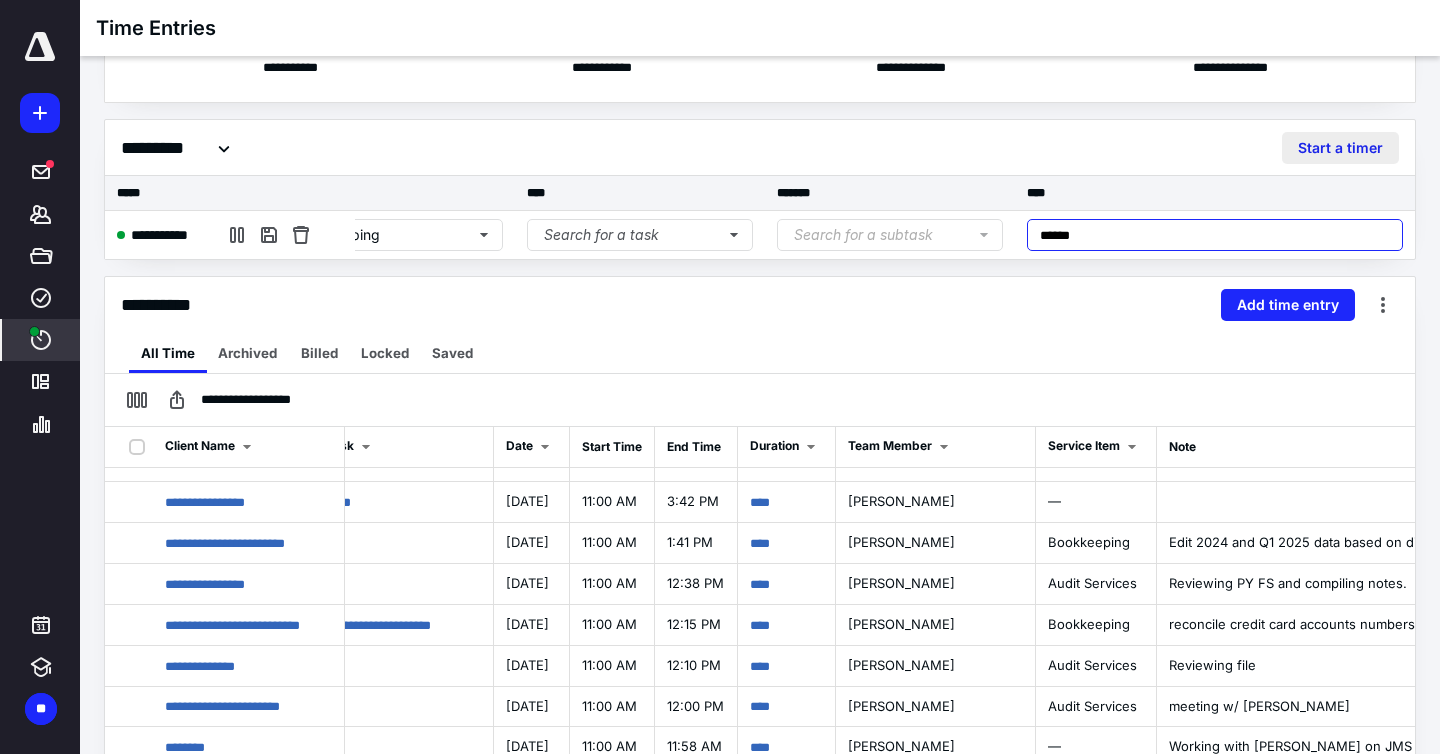 type on "******" 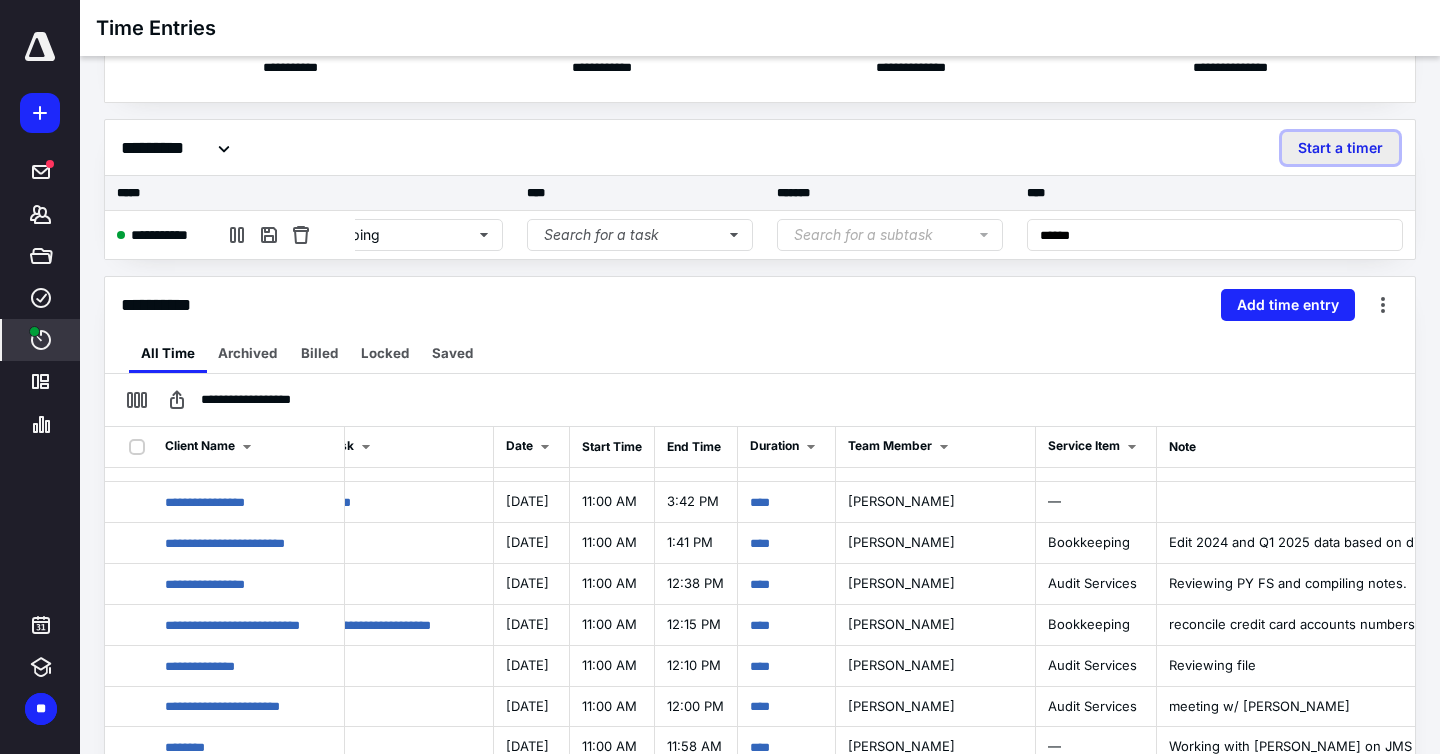 click on "Start a timer" at bounding box center (1340, 148) 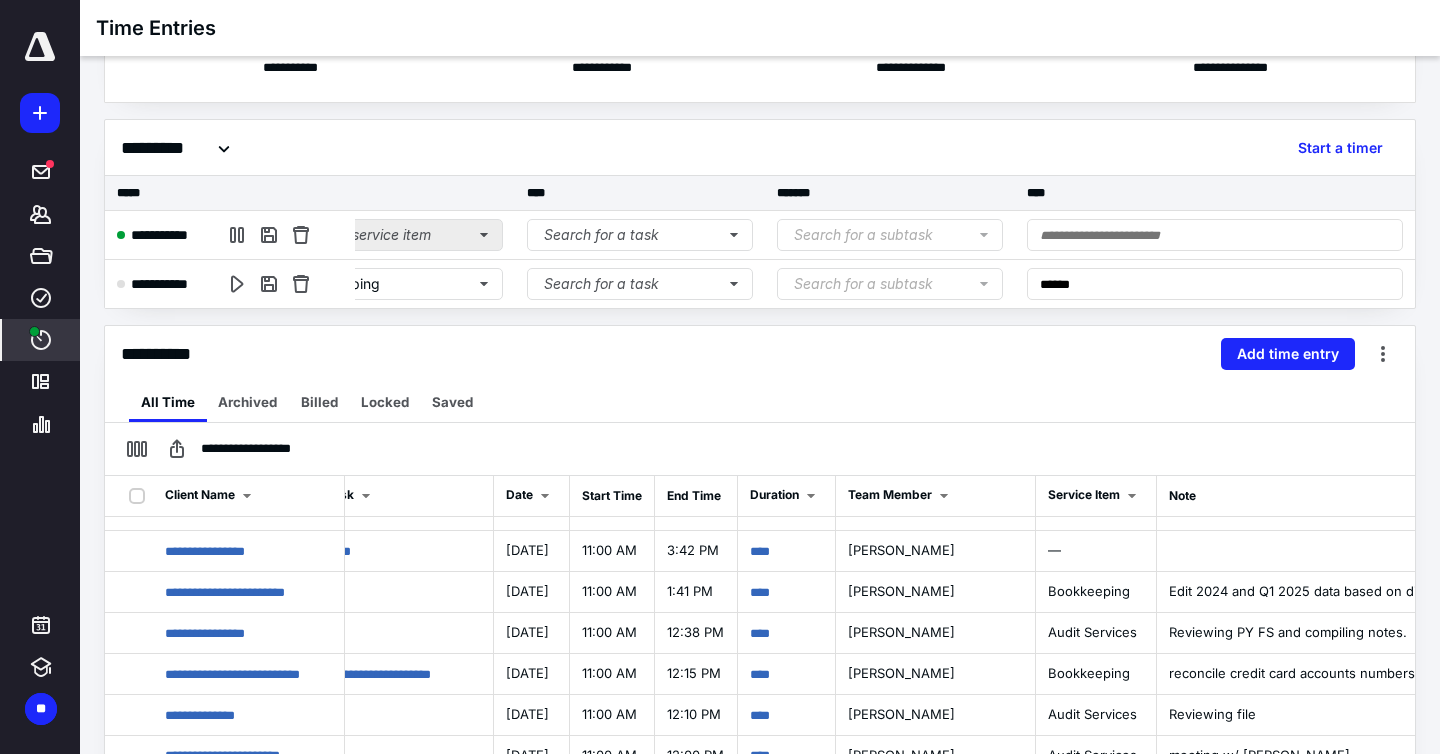 scroll, scrollTop: 0, scrollLeft: 0, axis: both 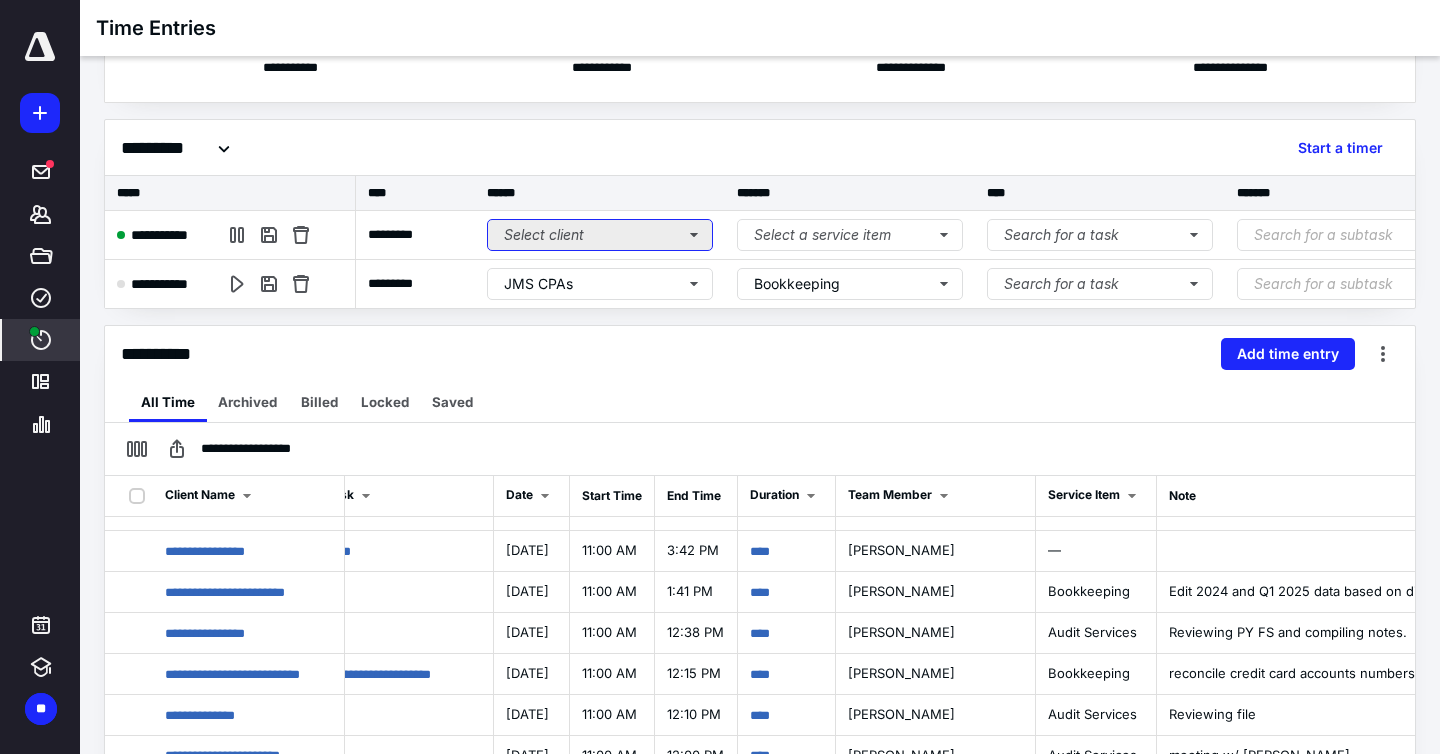 click on "Select client" at bounding box center (600, 235) 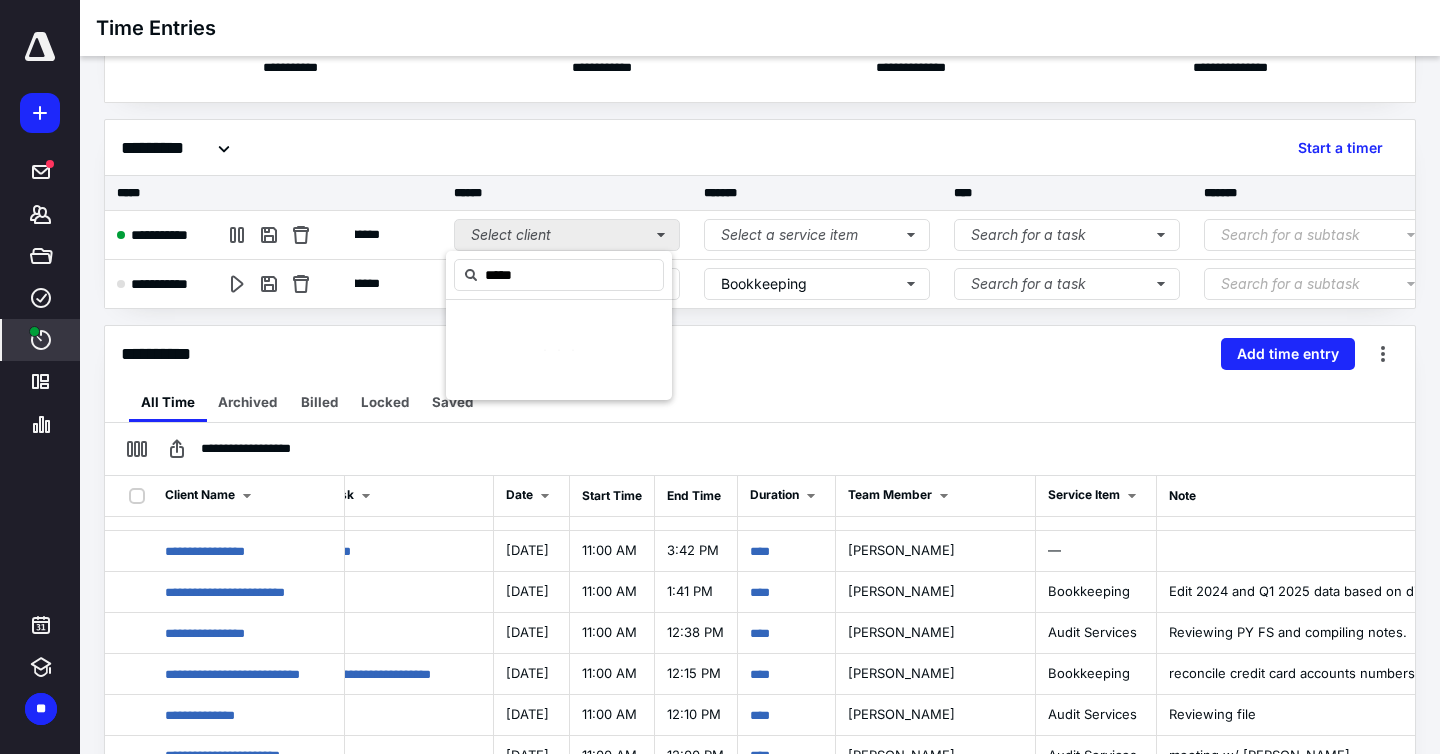 scroll, scrollTop: 0, scrollLeft: 41, axis: horizontal 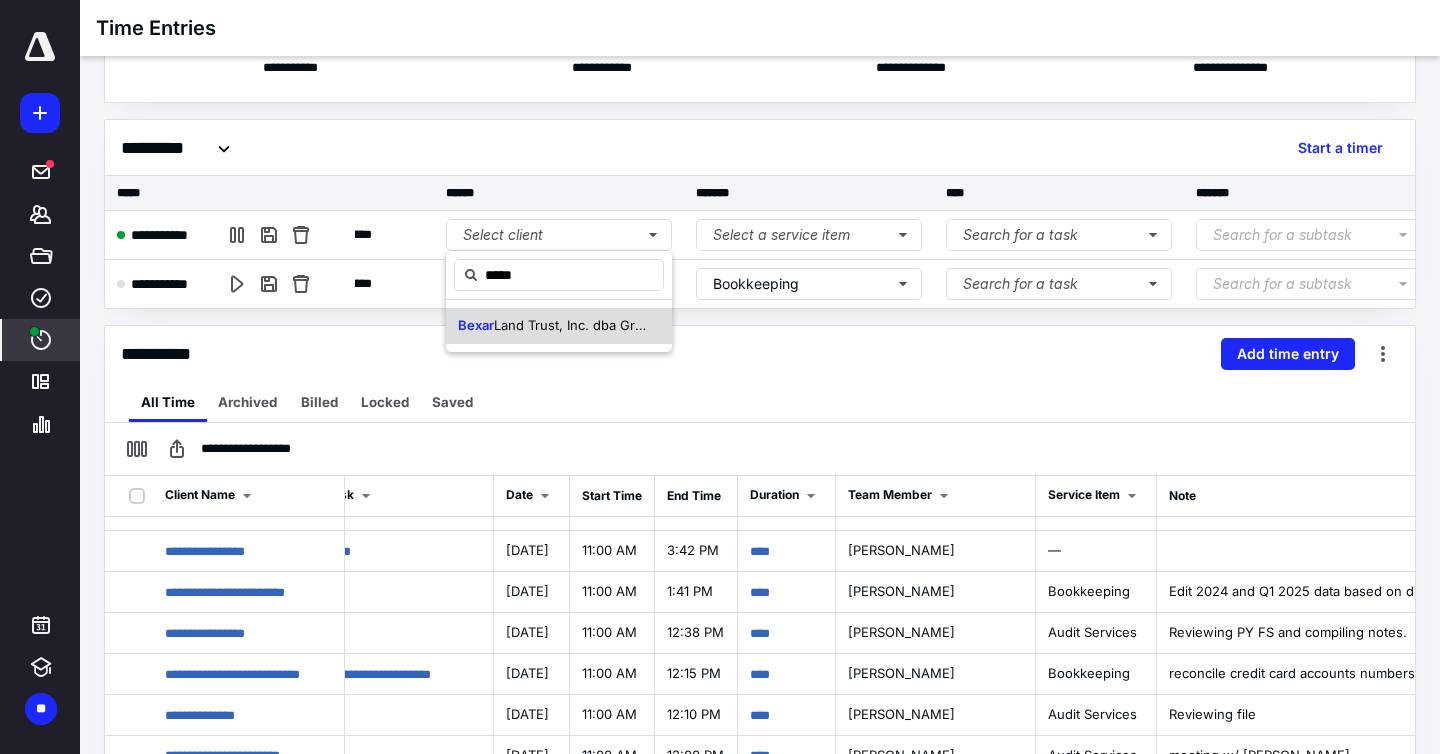 drag, startPoint x: 557, startPoint y: 326, endPoint x: 655, endPoint y: 290, distance: 104.40307 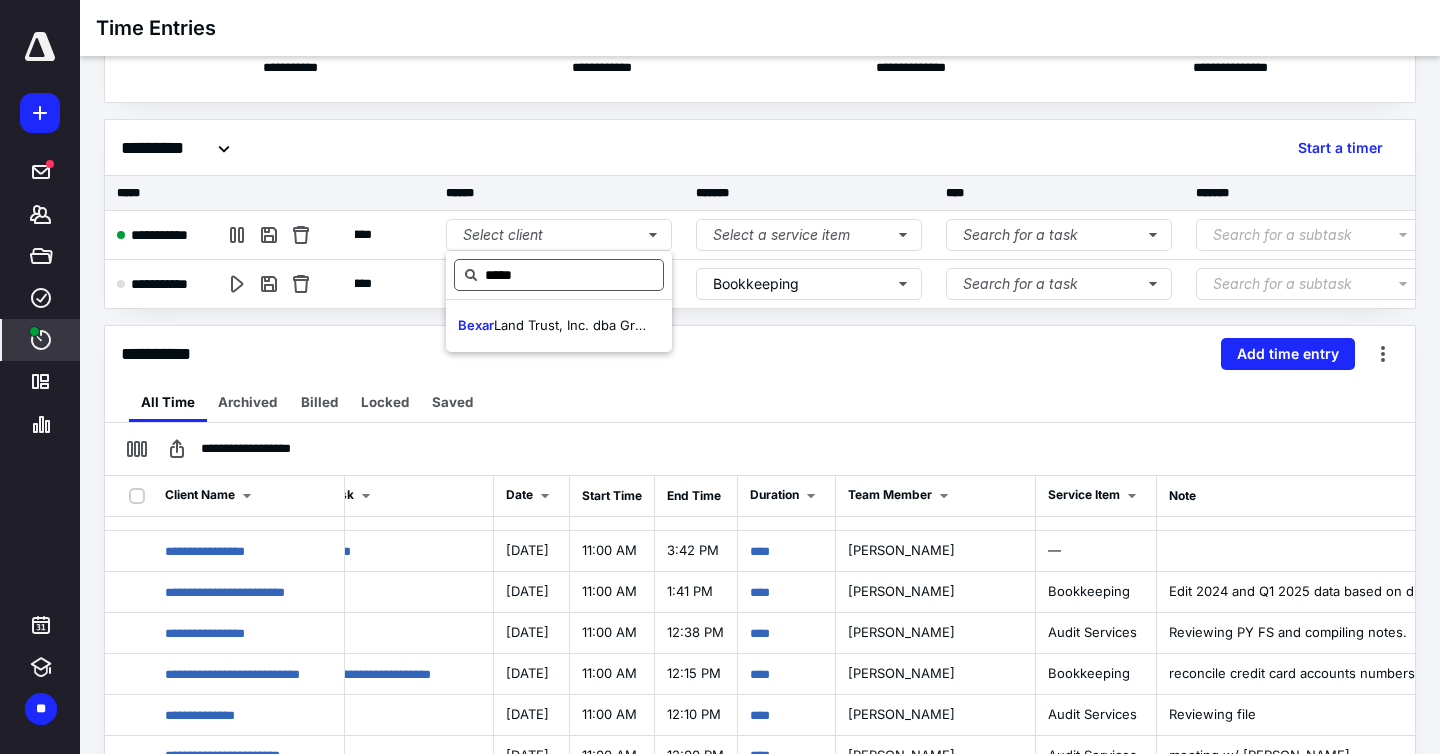 type on "*****" 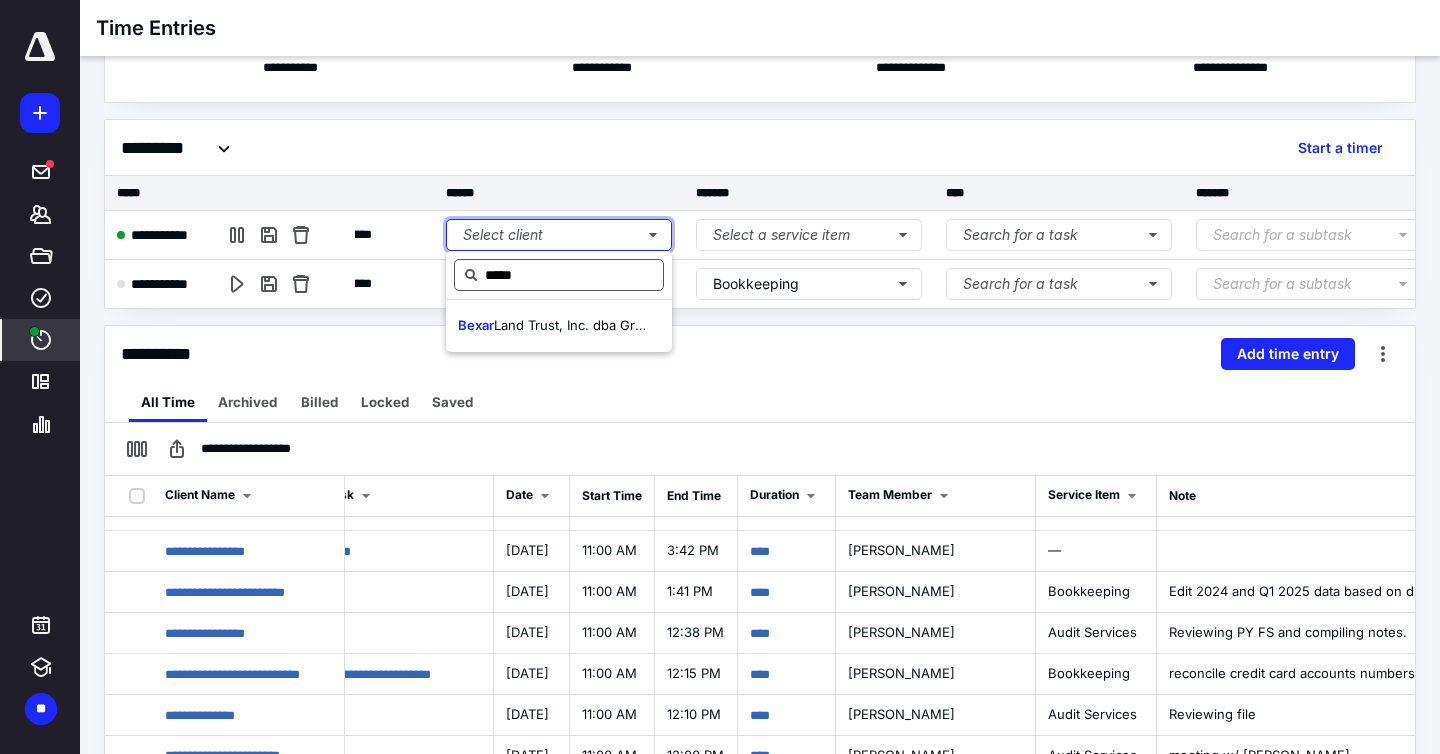 type 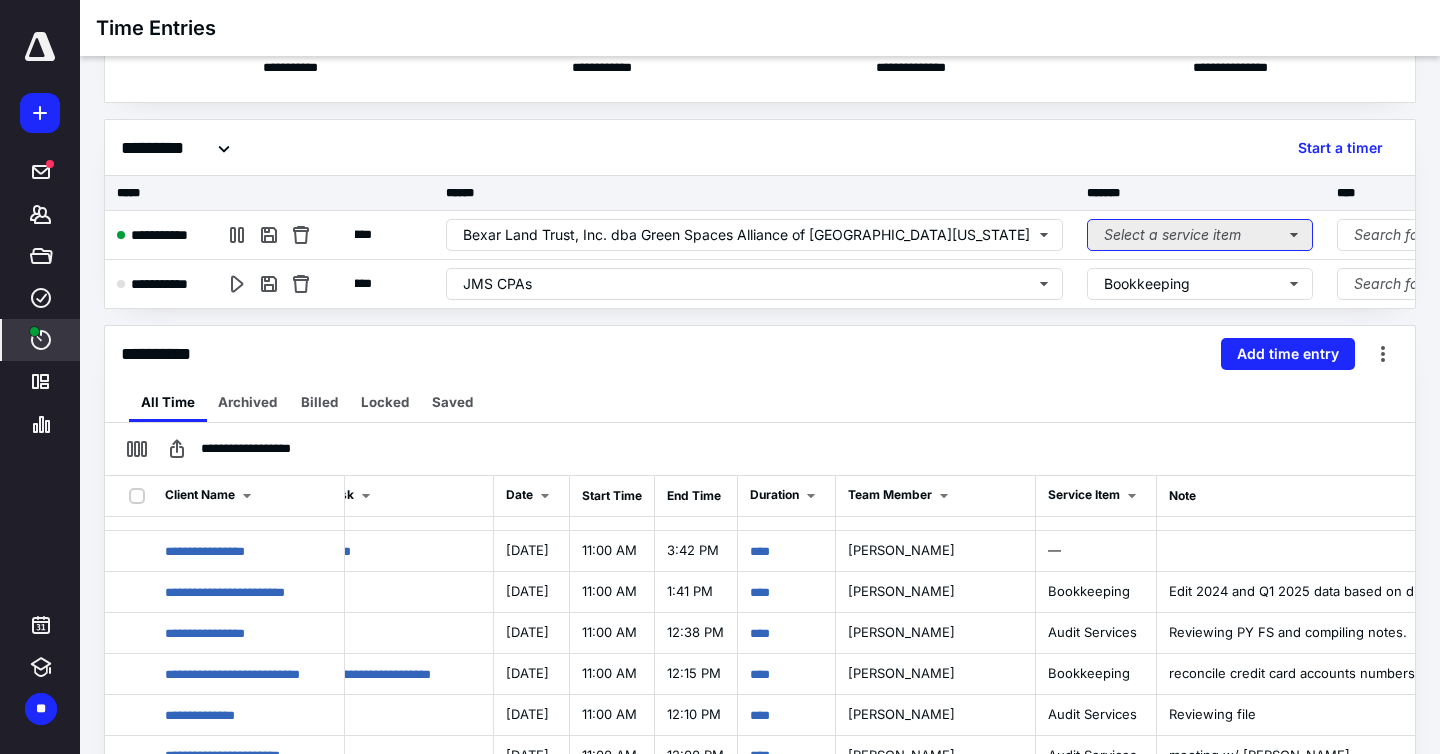 drag, startPoint x: 1058, startPoint y: 231, endPoint x: 1020, endPoint y: 247, distance: 41.231056 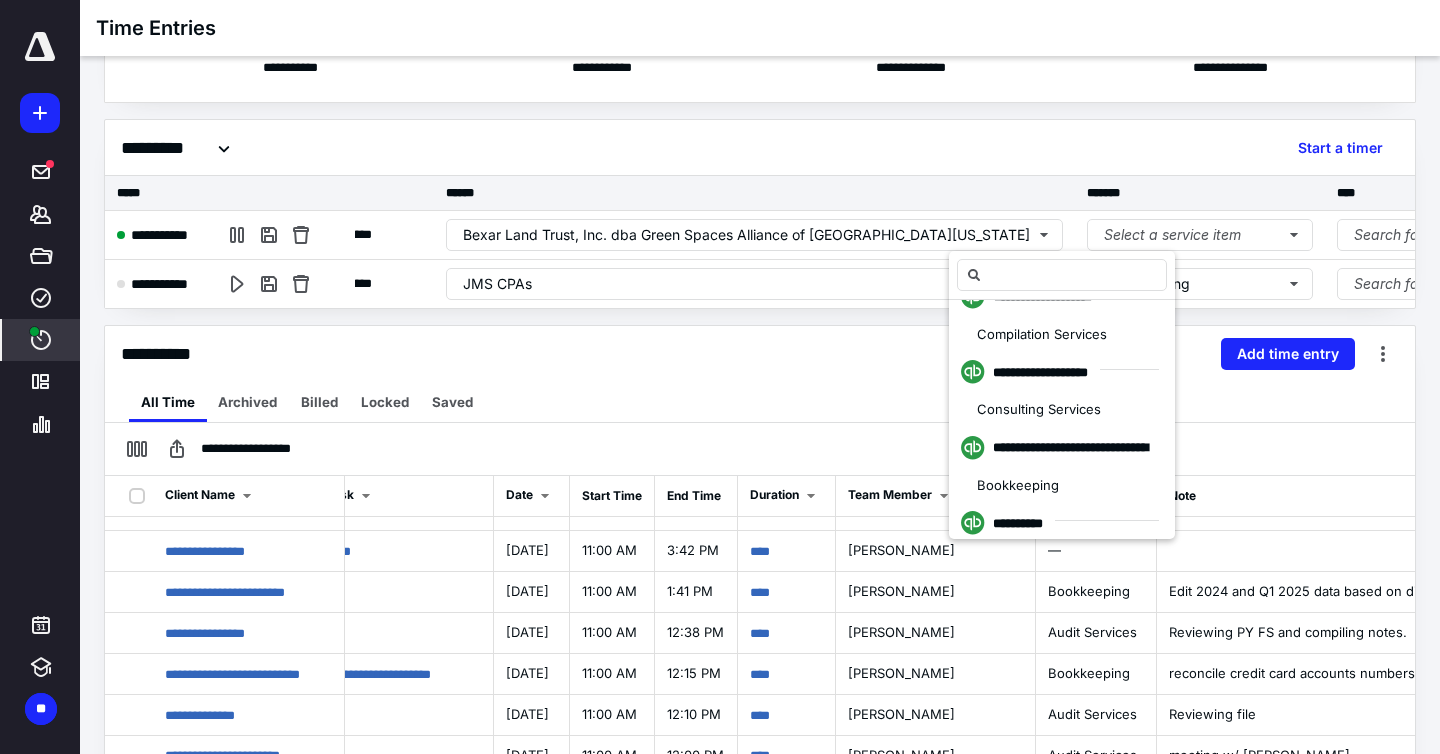 scroll, scrollTop: 508, scrollLeft: 0, axis: vertical 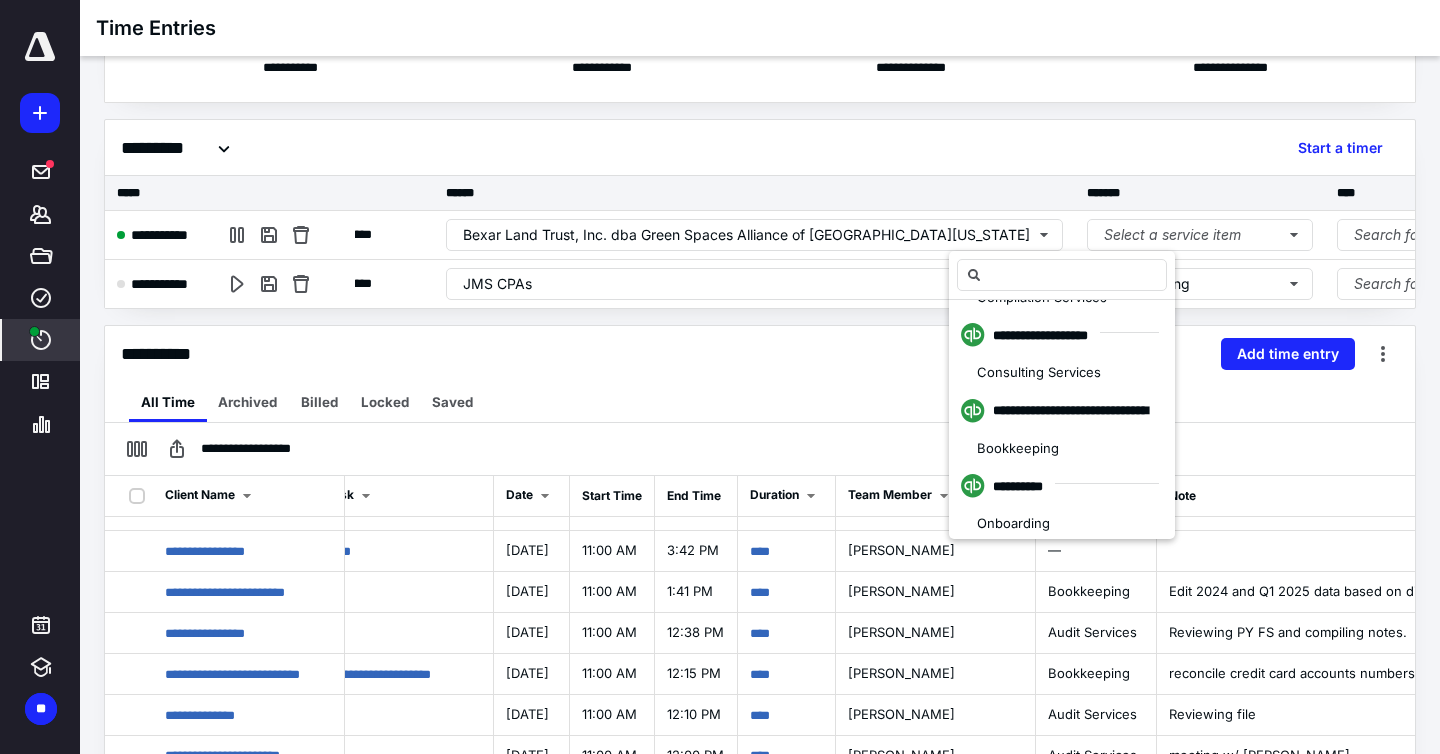 click on "Bookkeeping" at bounding box center (1062, 449) 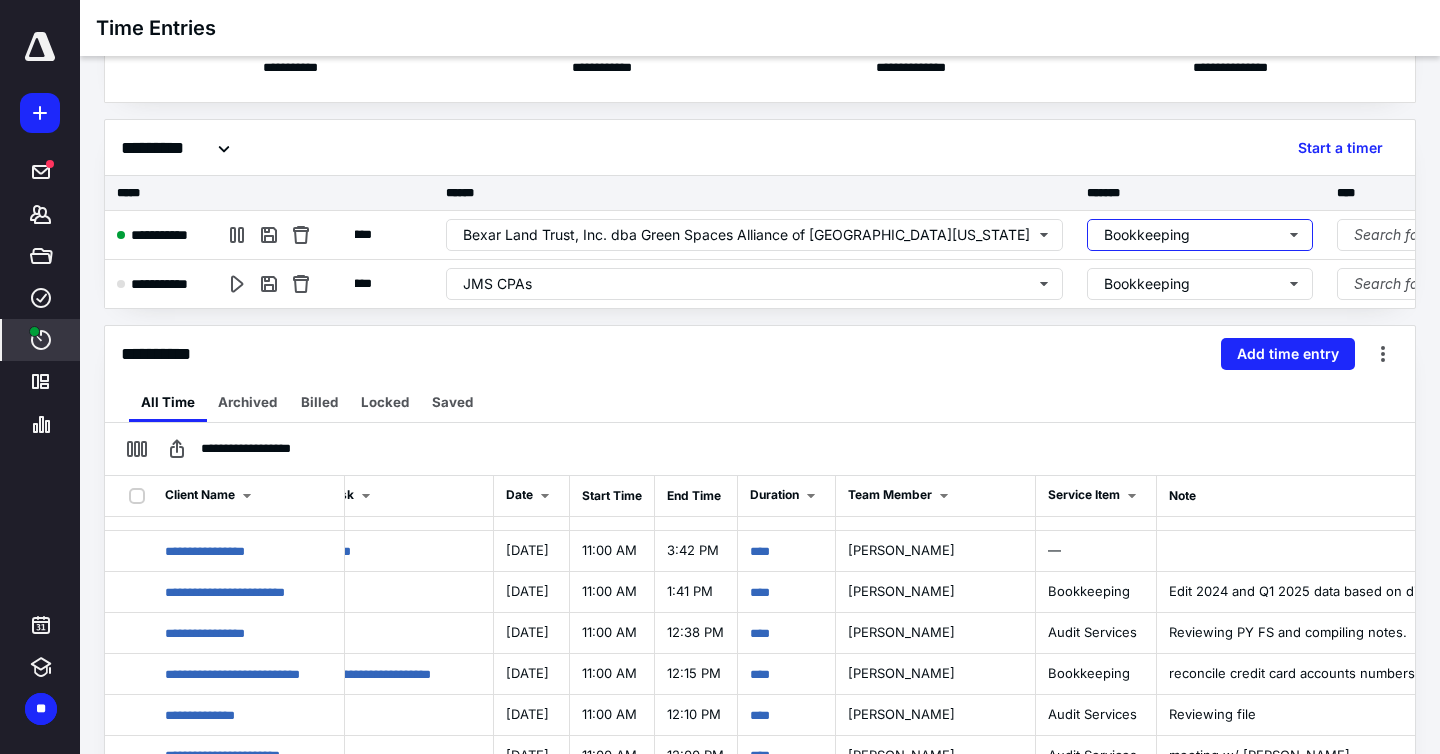 scroll, scrollTop: 0, scrollLeft: 0, axis: both 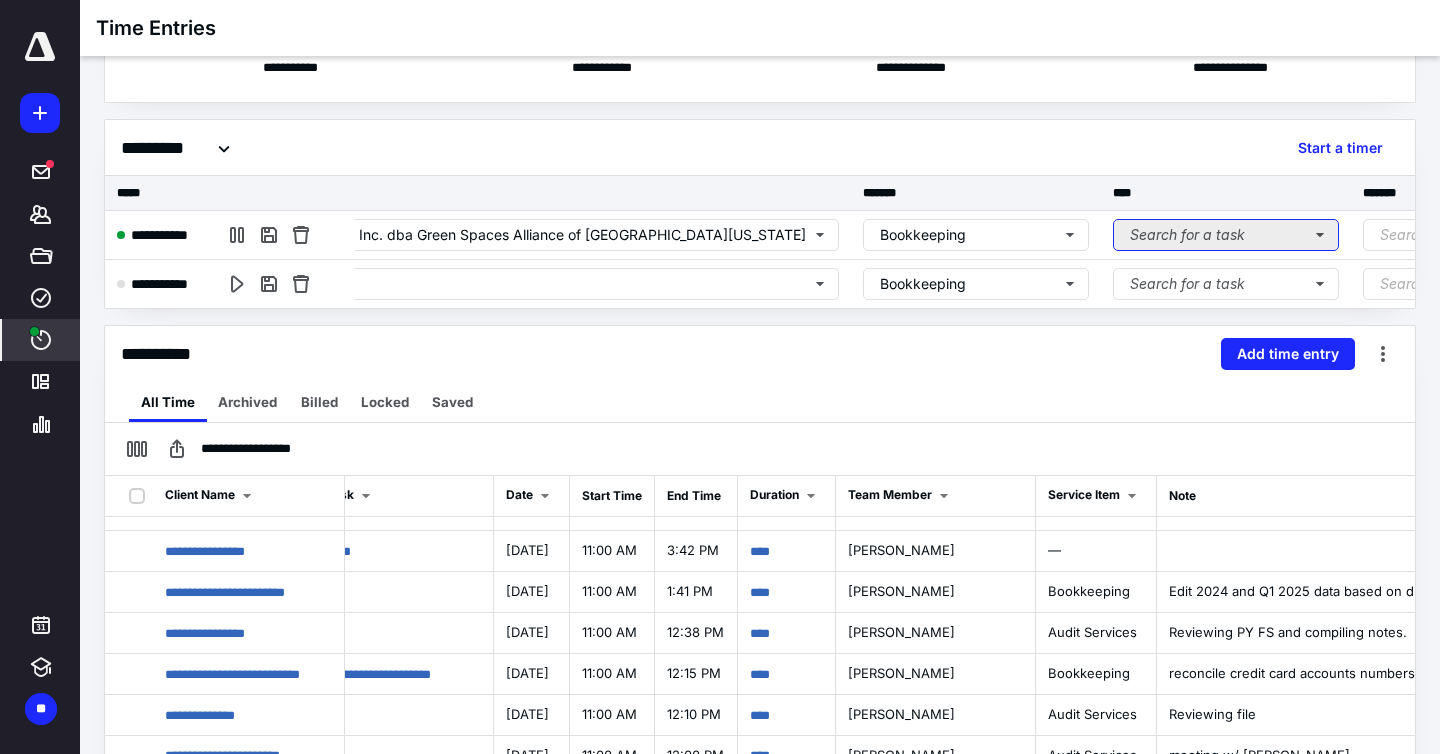 click on "Search for a task" at bounding box center [1226, 235] 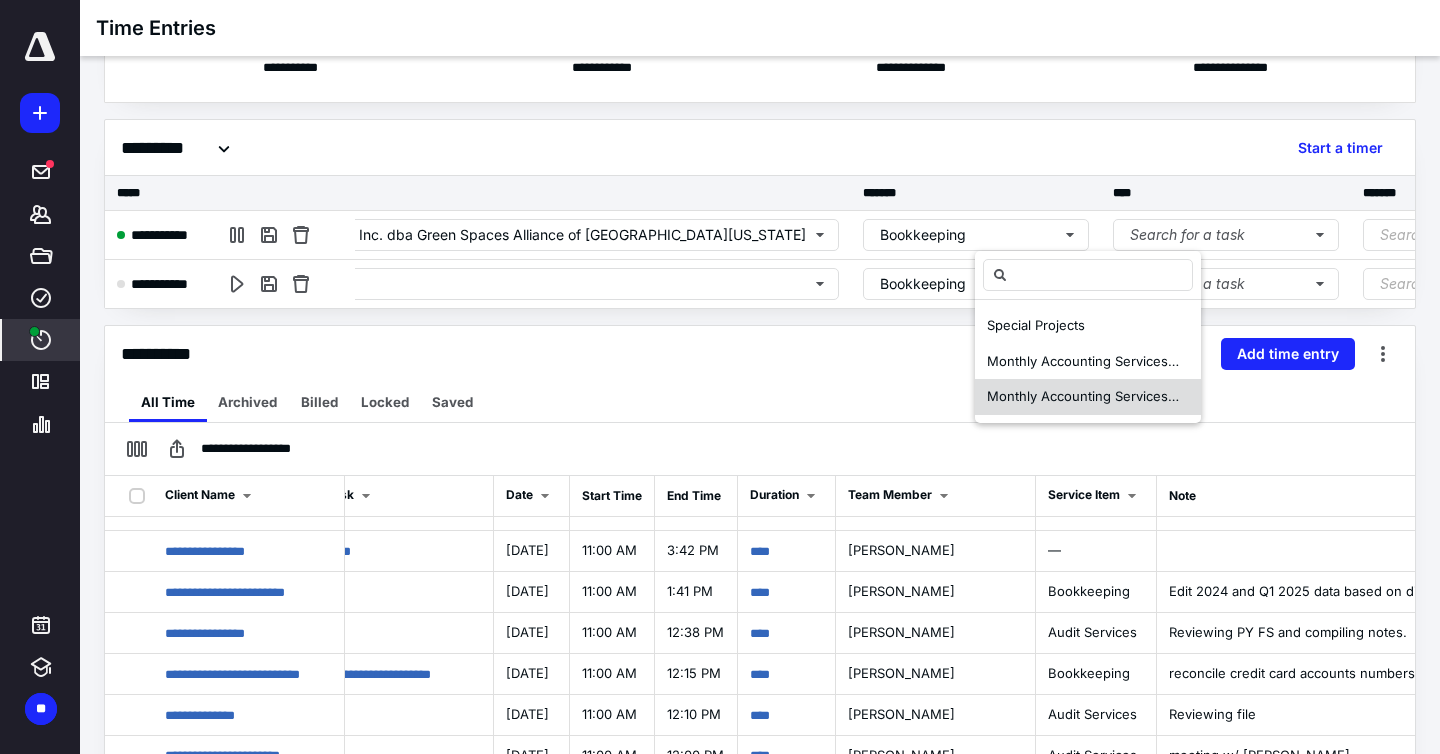 drag, startPoint x: 1087, startPoint y: 402, endPoint x: 1055, endPoint y: 382, distance: 37.735924 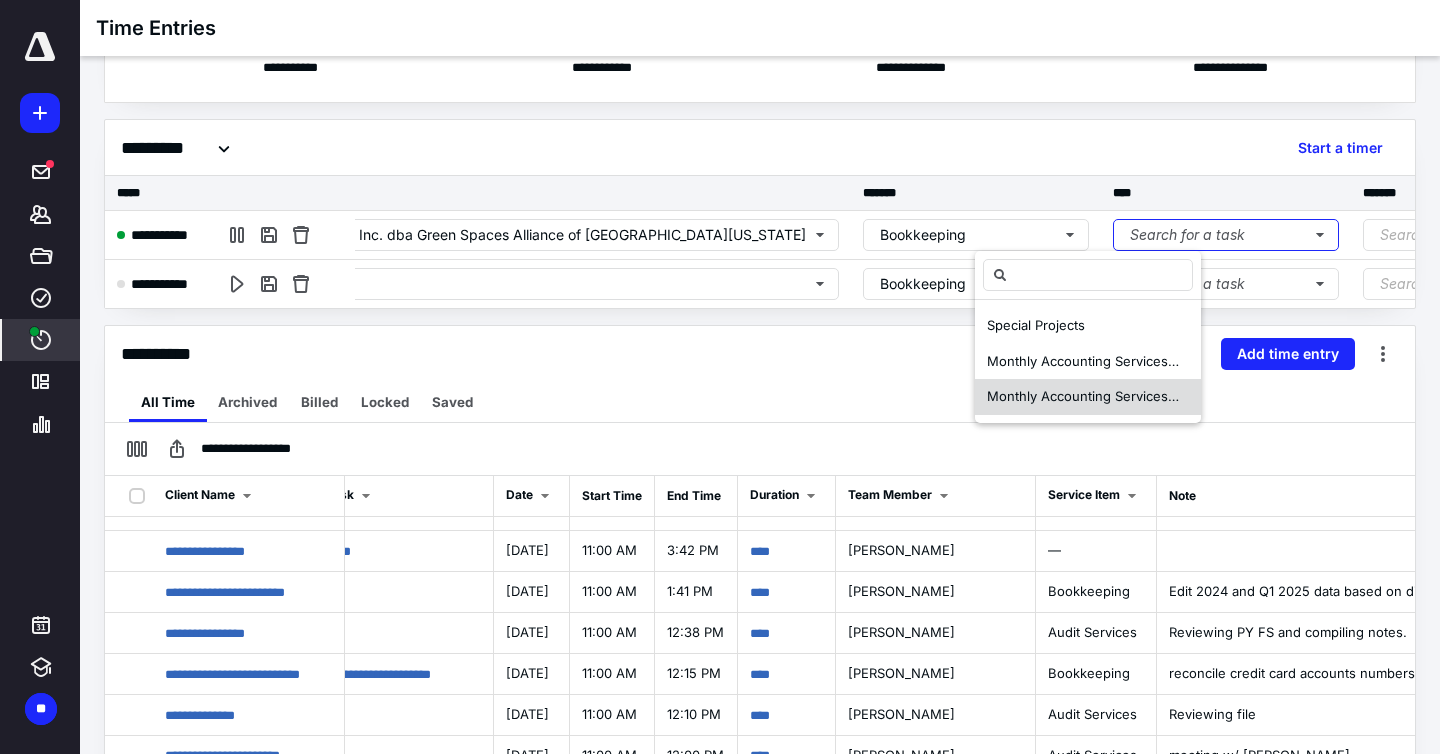 scroll, scrollTop: 92, scrollLeft: 0, axis: vertical 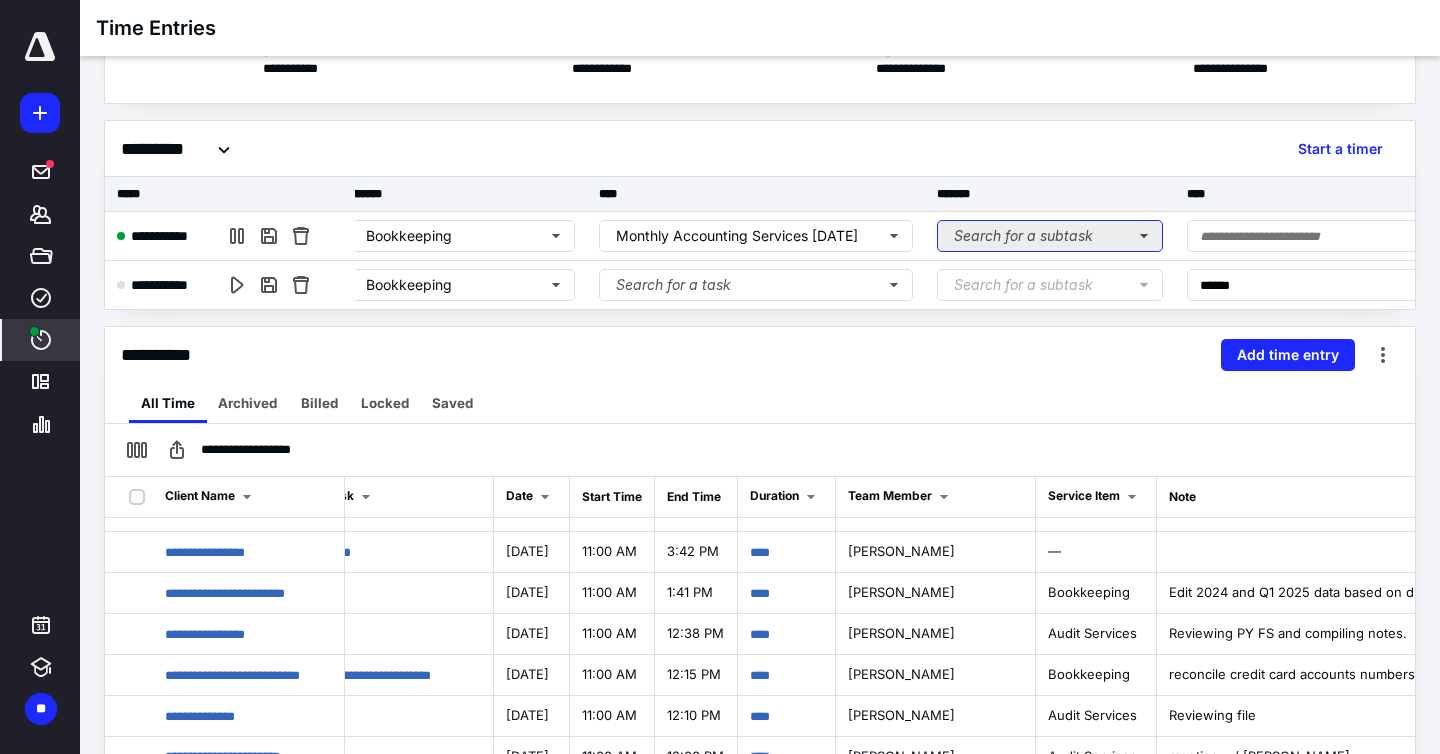 click on "Search for a subtask" at bounding box center [1050, 236] 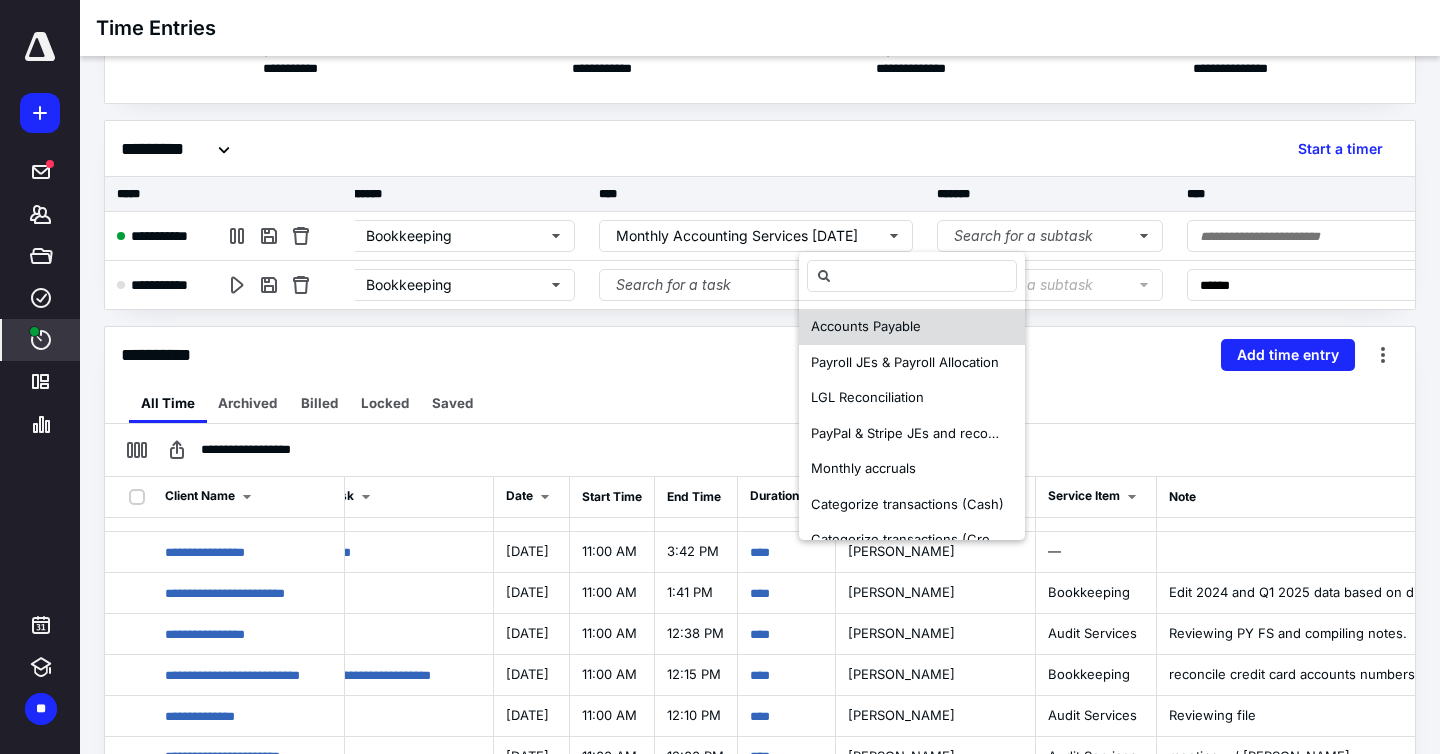 click on "Accounts Payable" at bounding box center [912, 327] 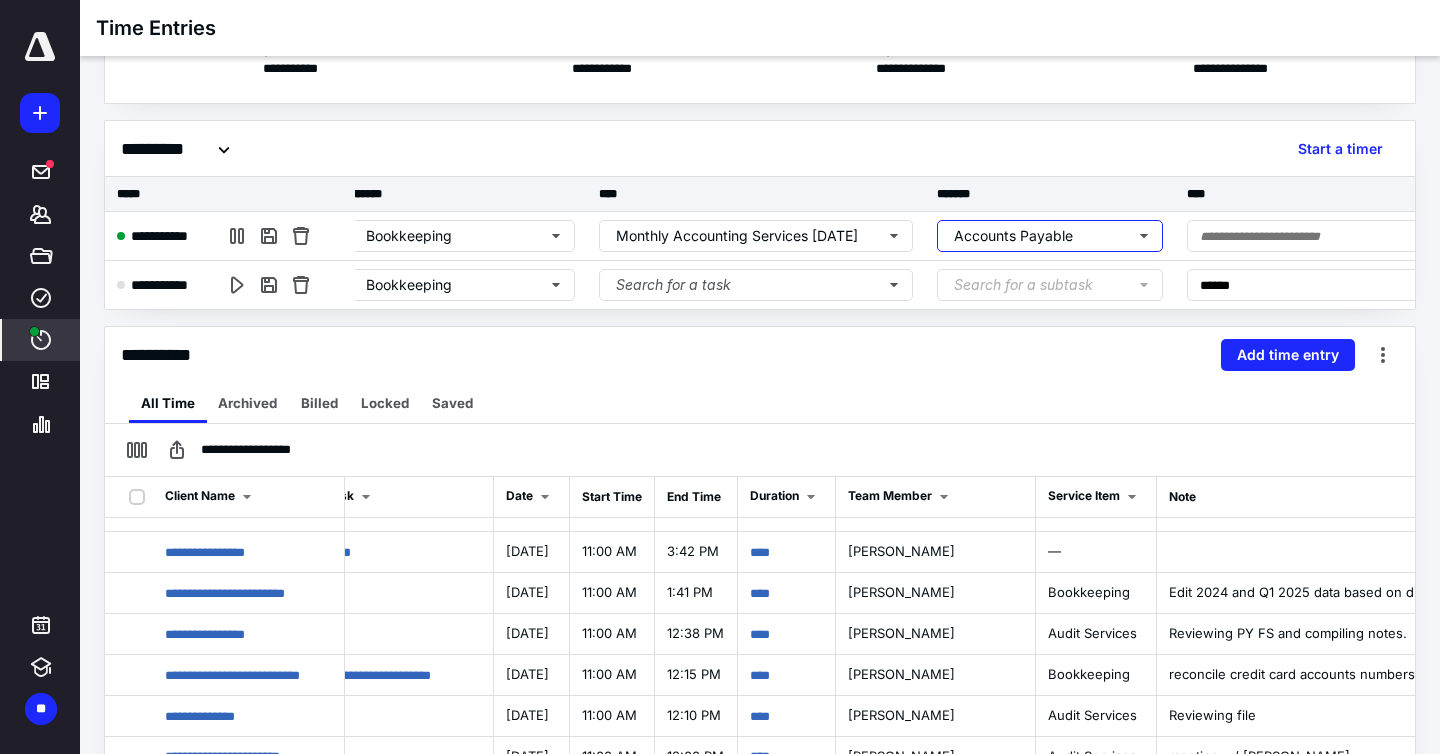 scroll, scrollTop: 91, scrollLeft: 0, axis: vertical 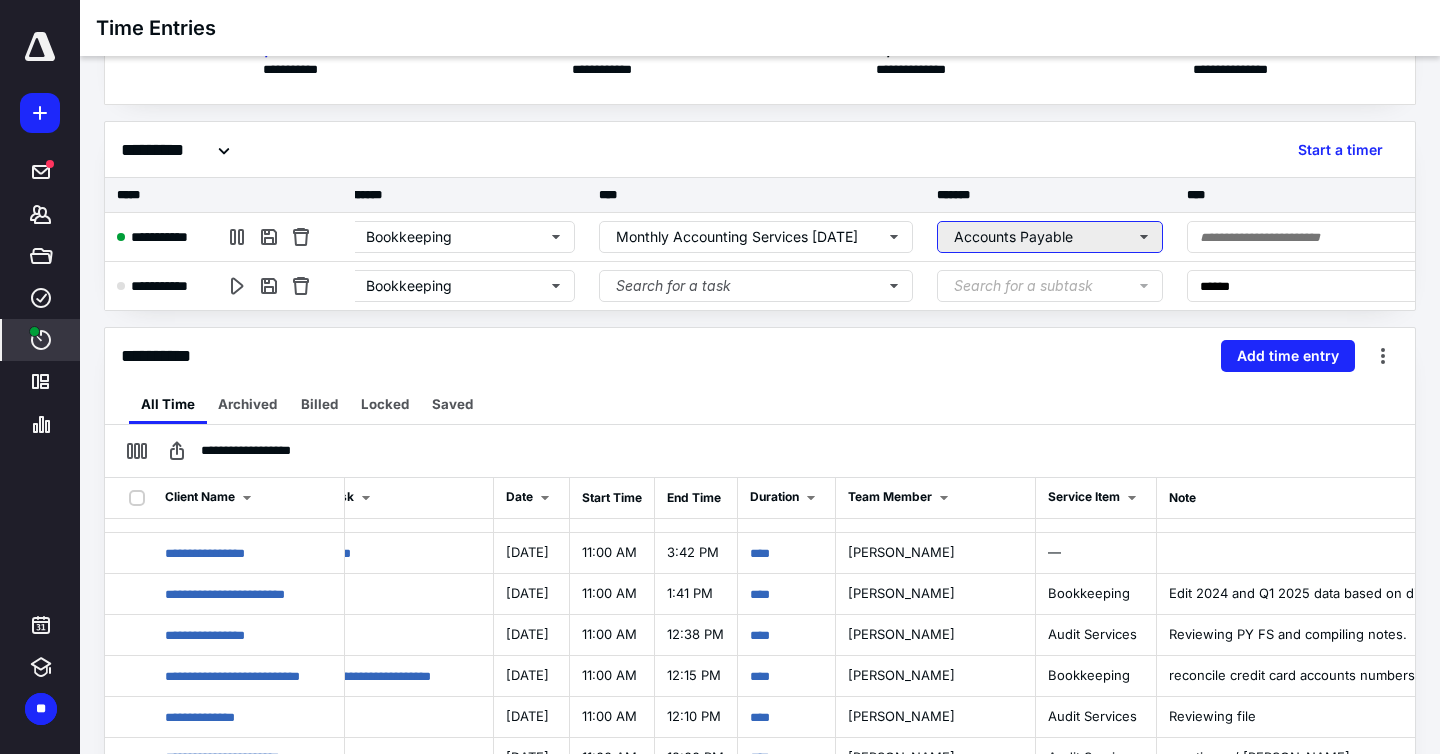 click on "Accounts Payable" at bounding box center [1050, 237] 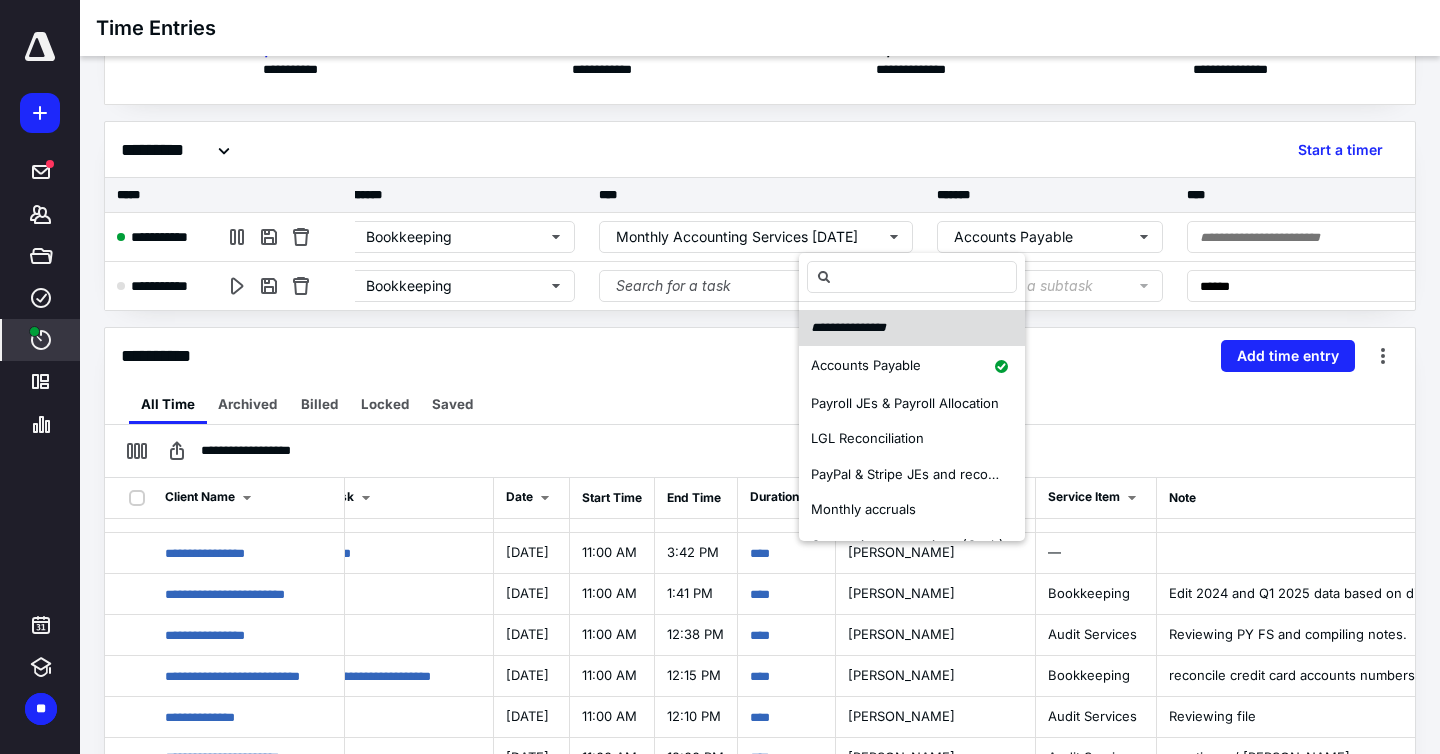 click on "**********" at bounding box center (912, 328) 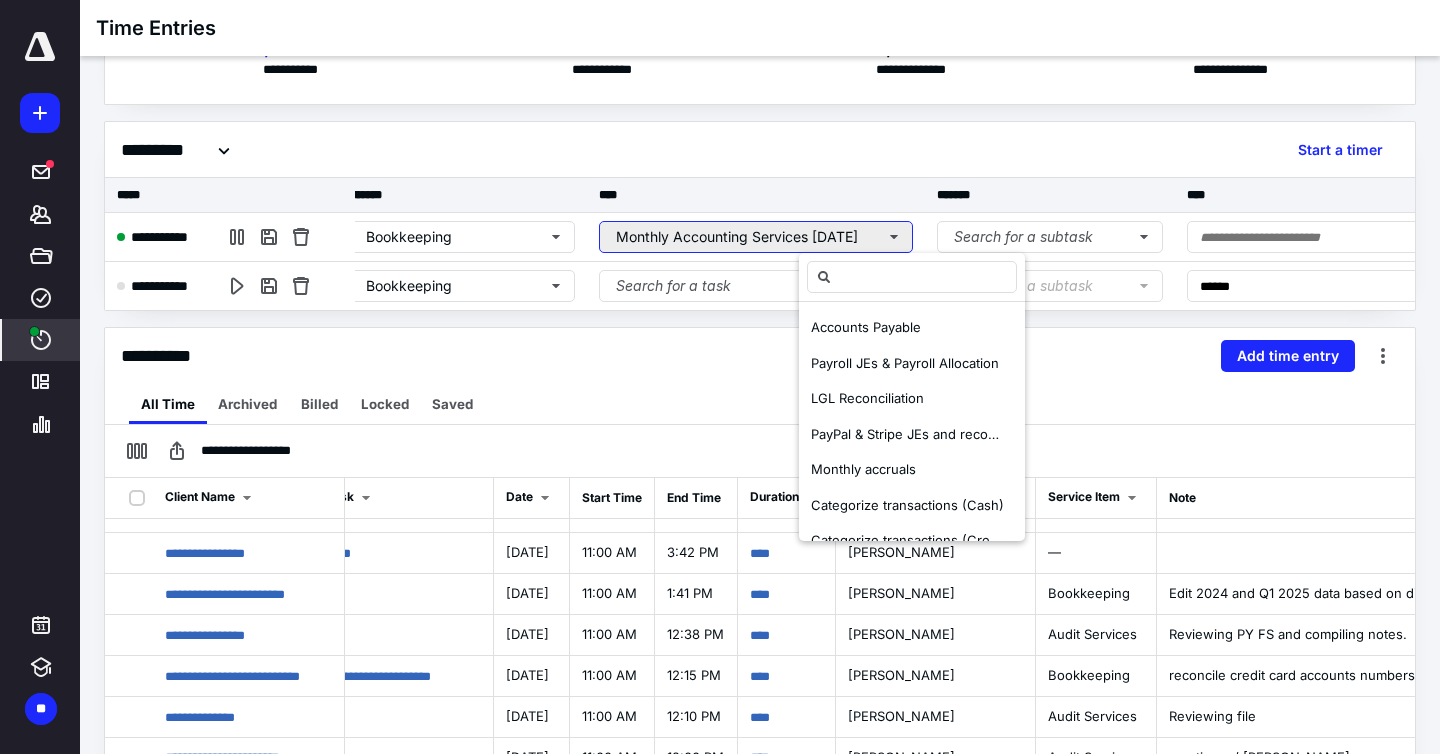 click on "Monthly Accounting Services [DATE]" at bounding box center [756, 237] 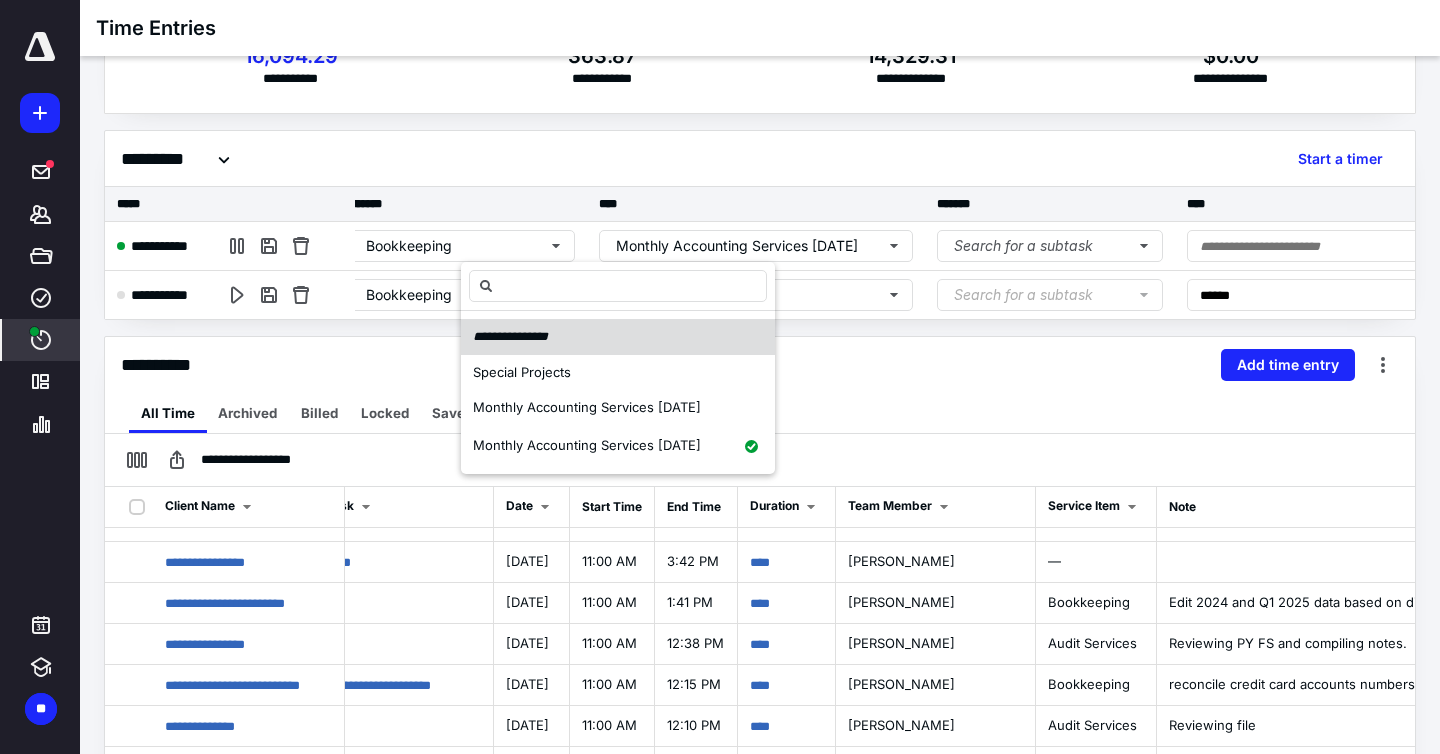 click on "**********" at bounding box center (618, 337) 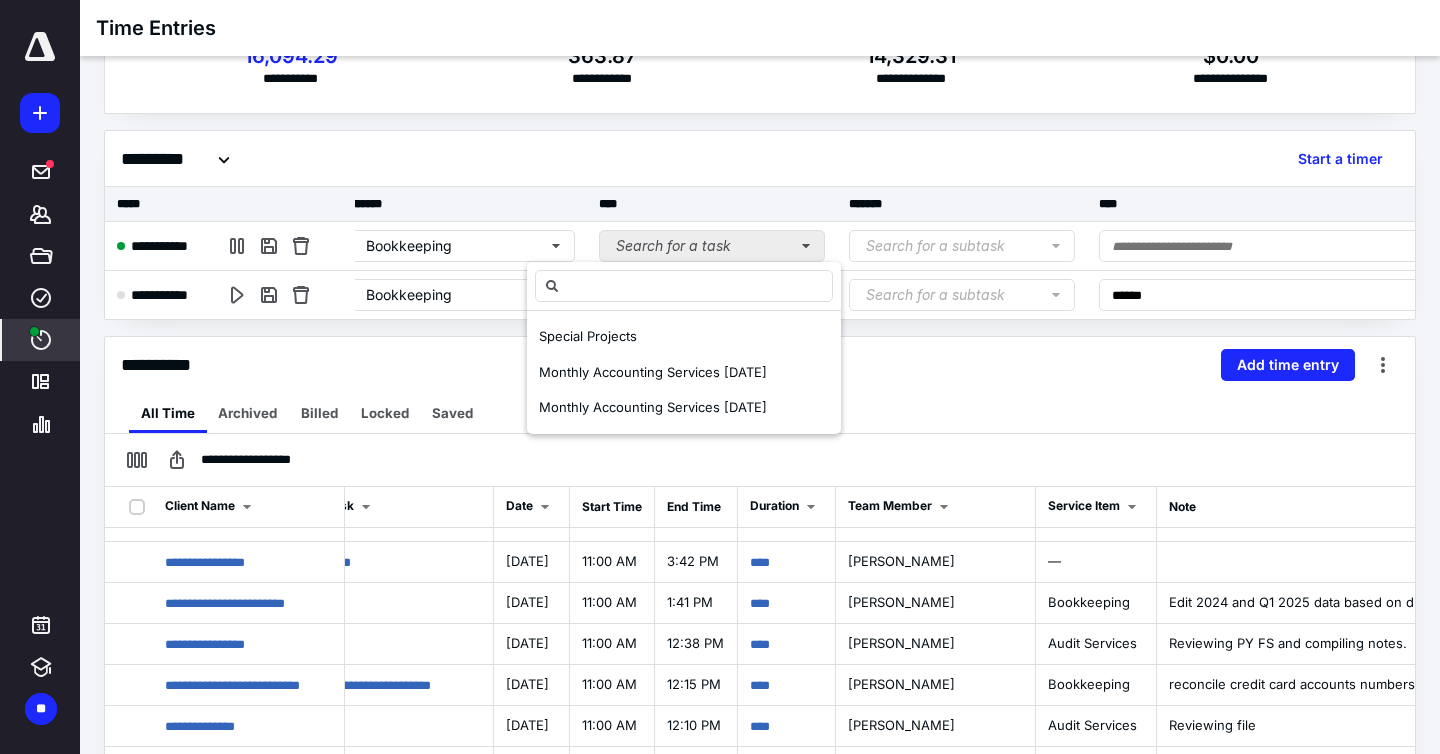 scroll, scrollTop: 79, scrollLeft: 0, axis: vertical 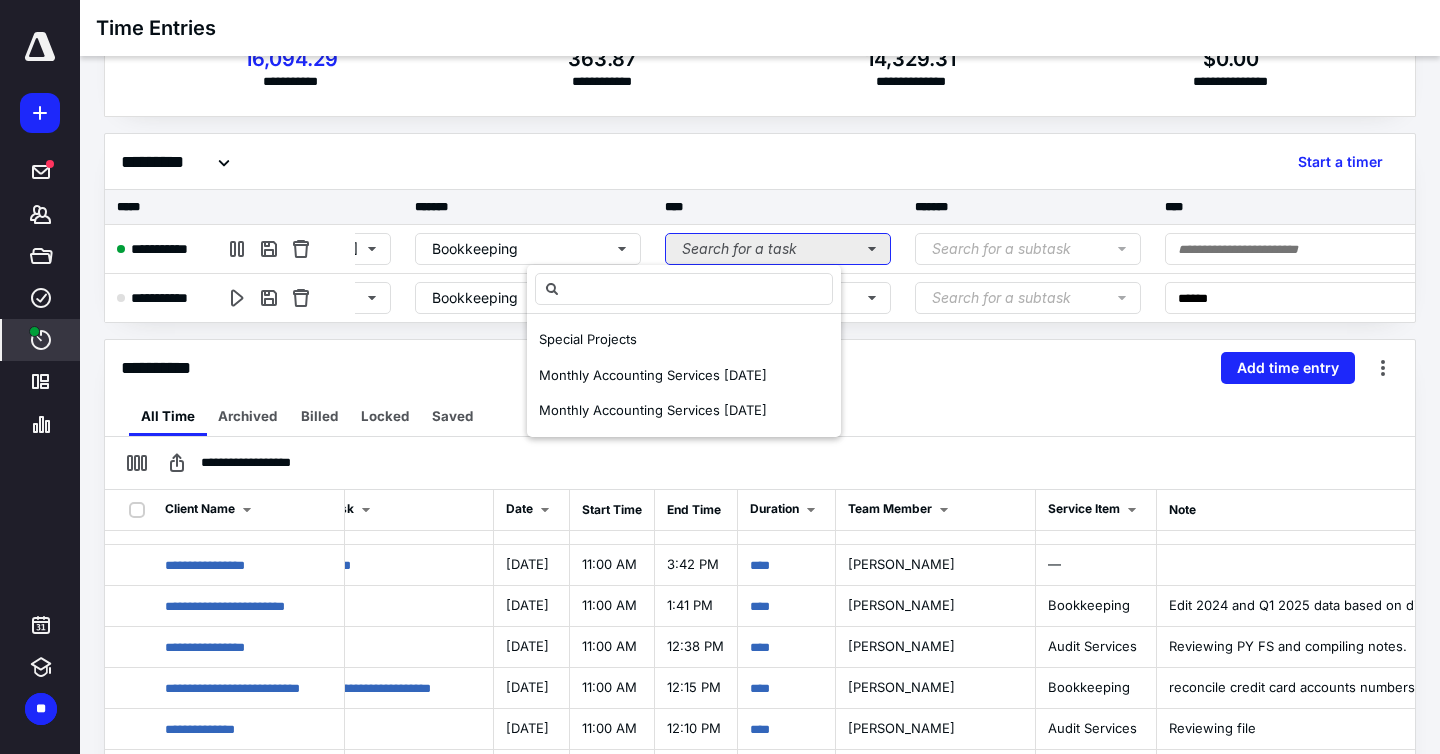 click on "Search for a task" at bounding box center [778, 249] 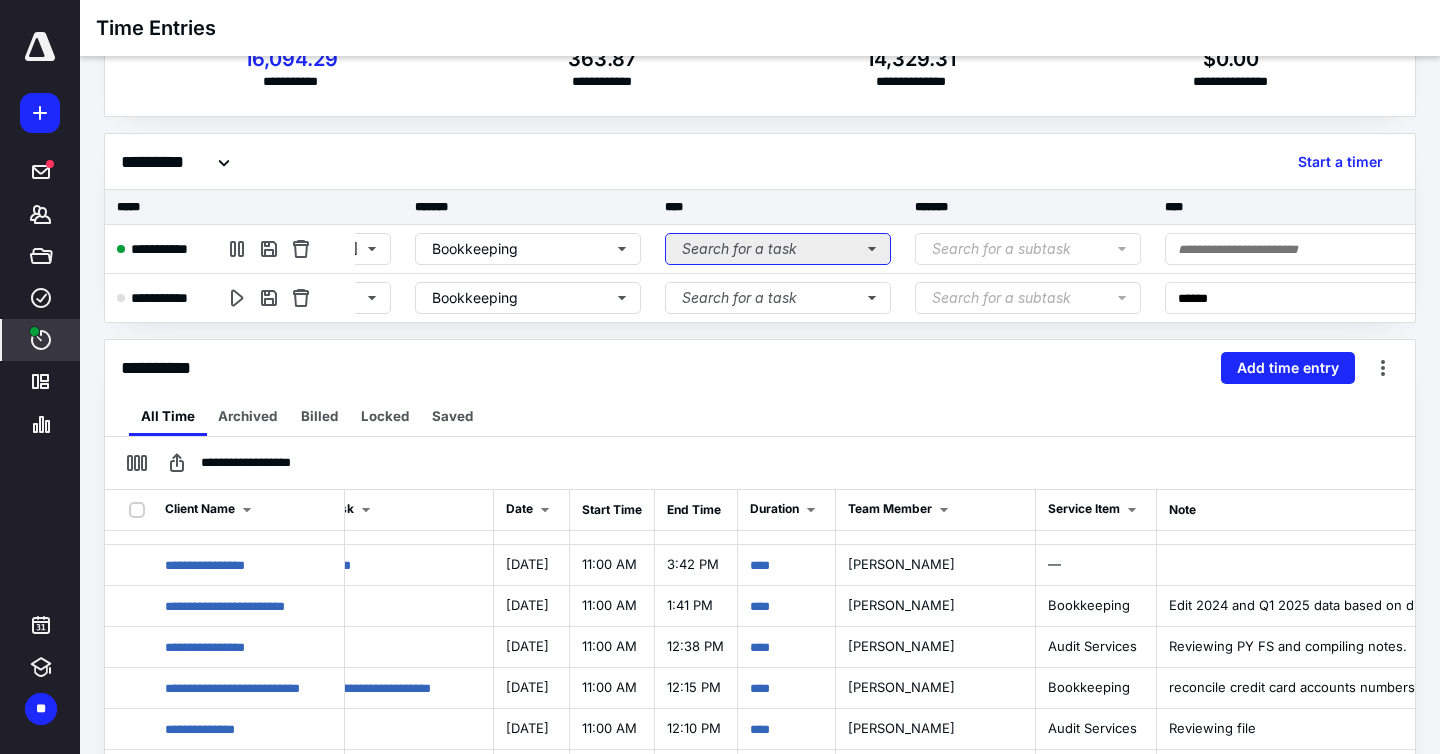 click on "Search for a task" at bounding box center [778, 249] 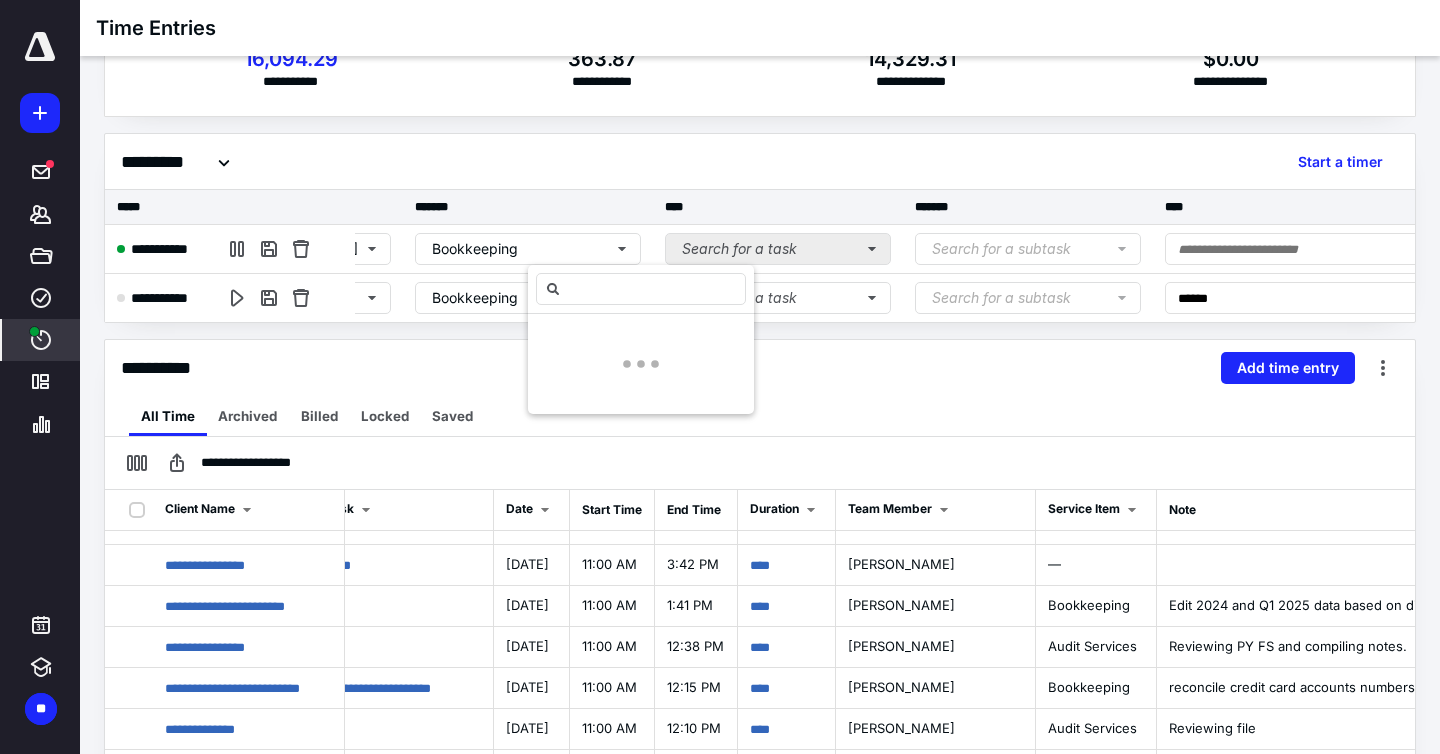 scroll, scrollTop: 0, scrollLeft: 712, axis: horizontal 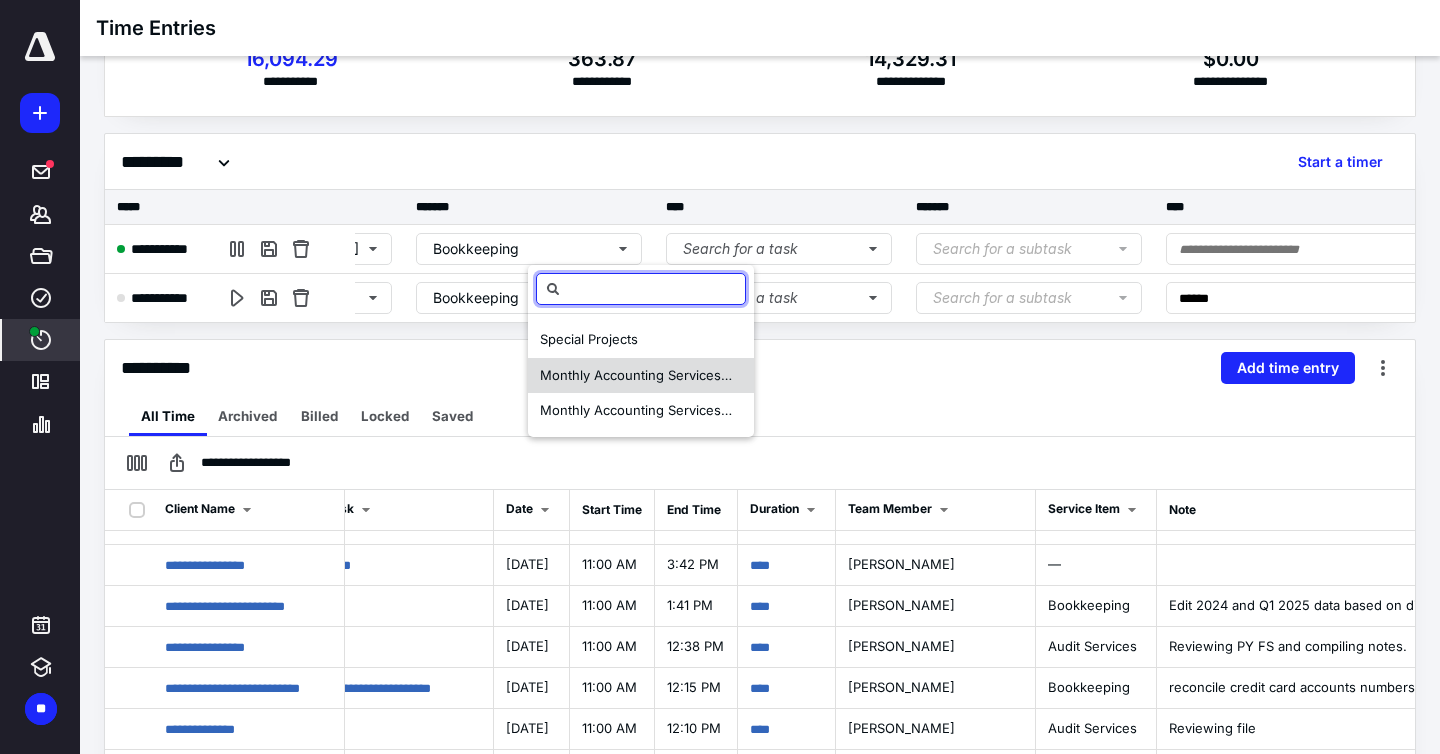click on "Monthly Accounting Services [DATE]" at bounding box center [654, 375] 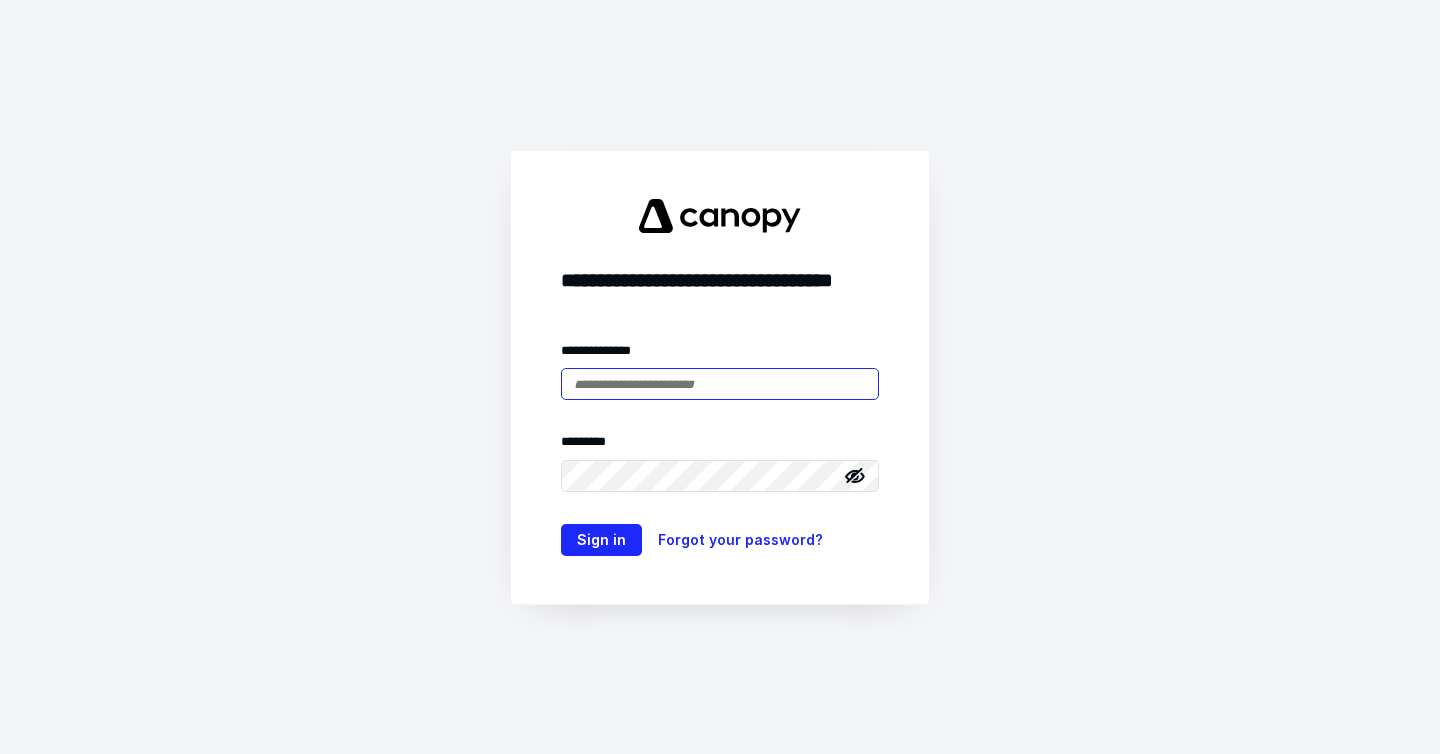 scroll, scrollTop: 0, scrollLeft: 0, axis: both 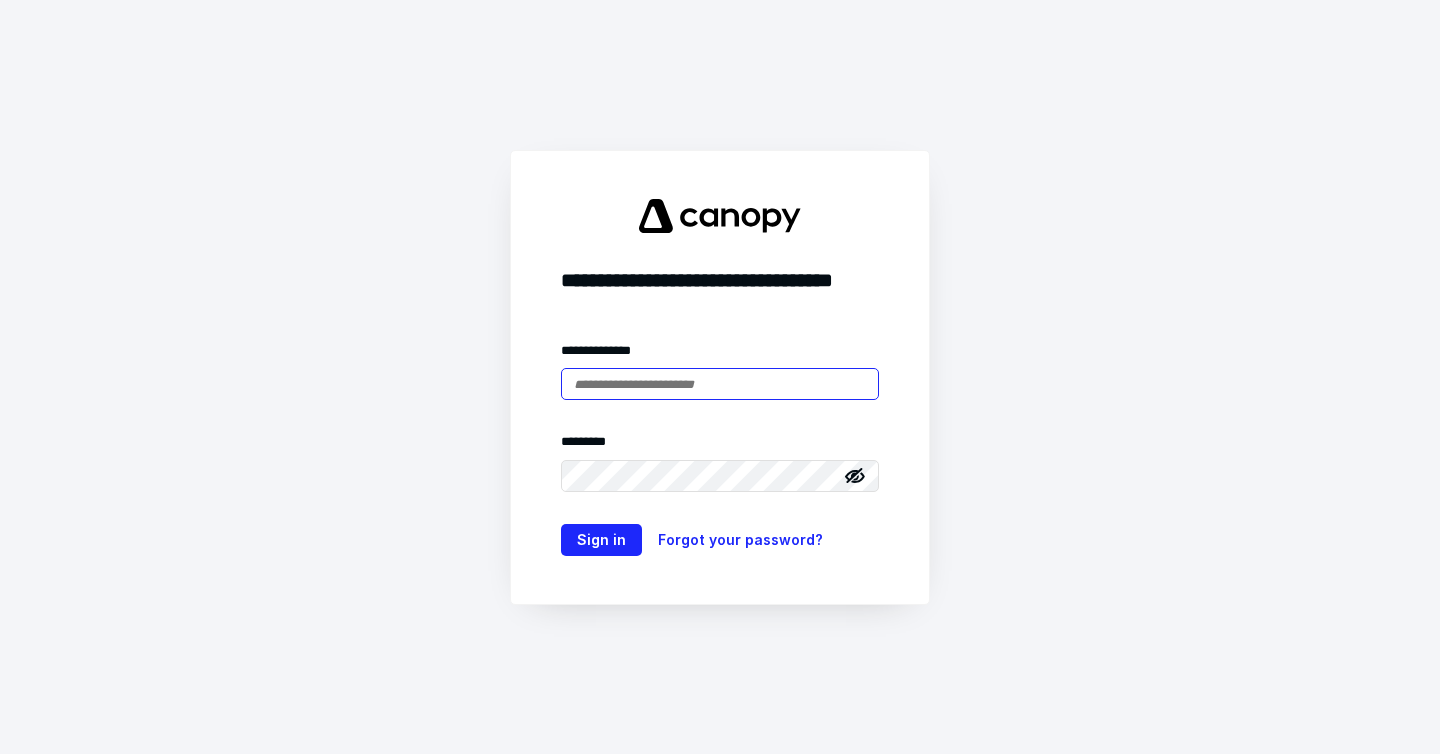 click at bounding box center [720, 384] 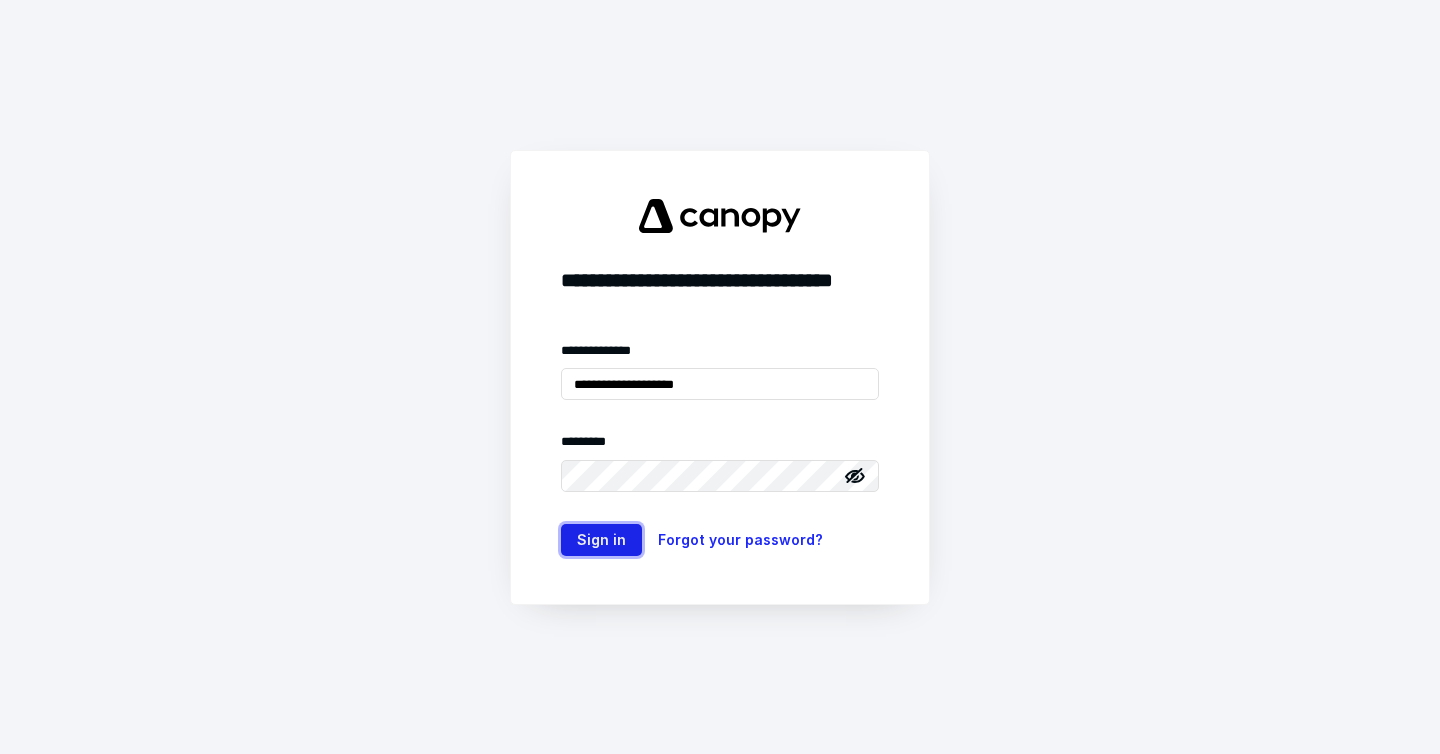 click on "Sign in" at bounding box center (601, 540) 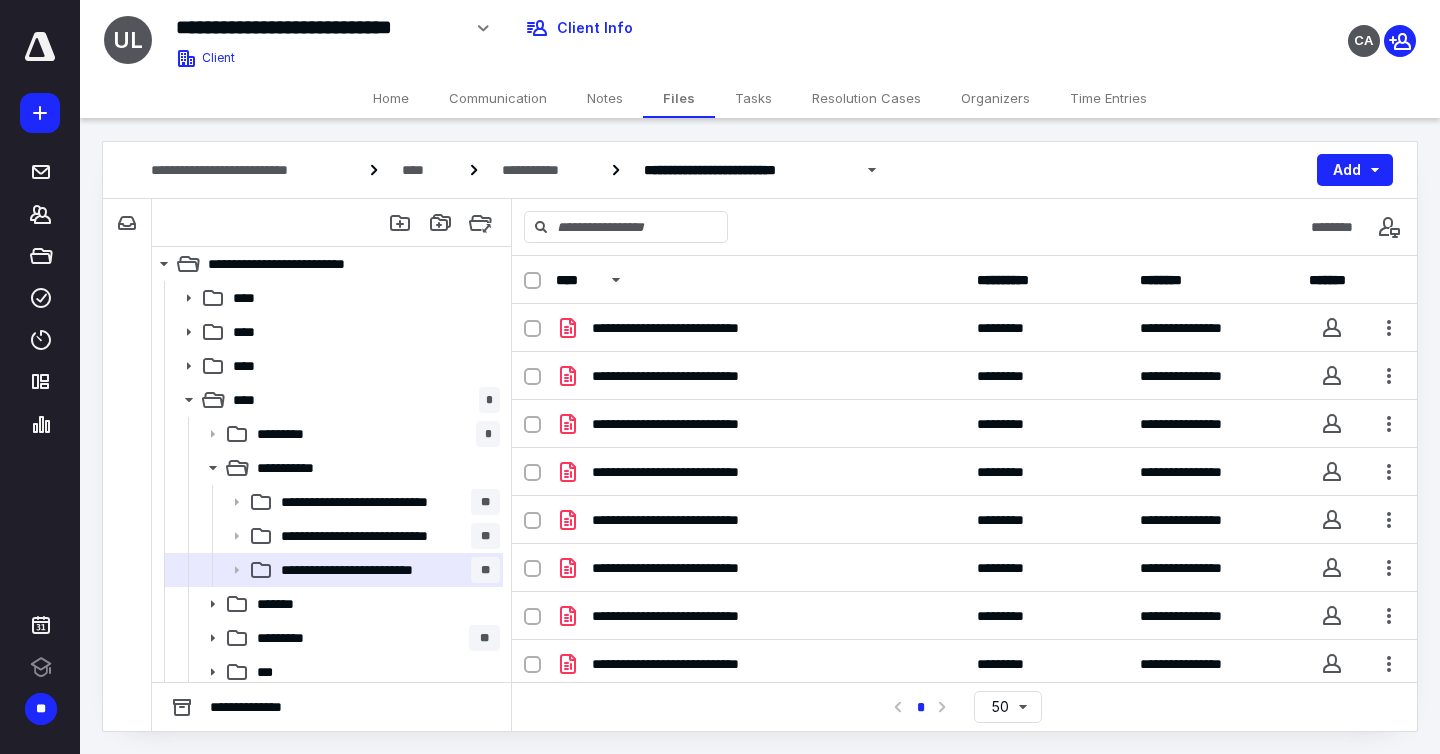 scroll, scrollTop: 0, scrollLeft: 0, axis: both 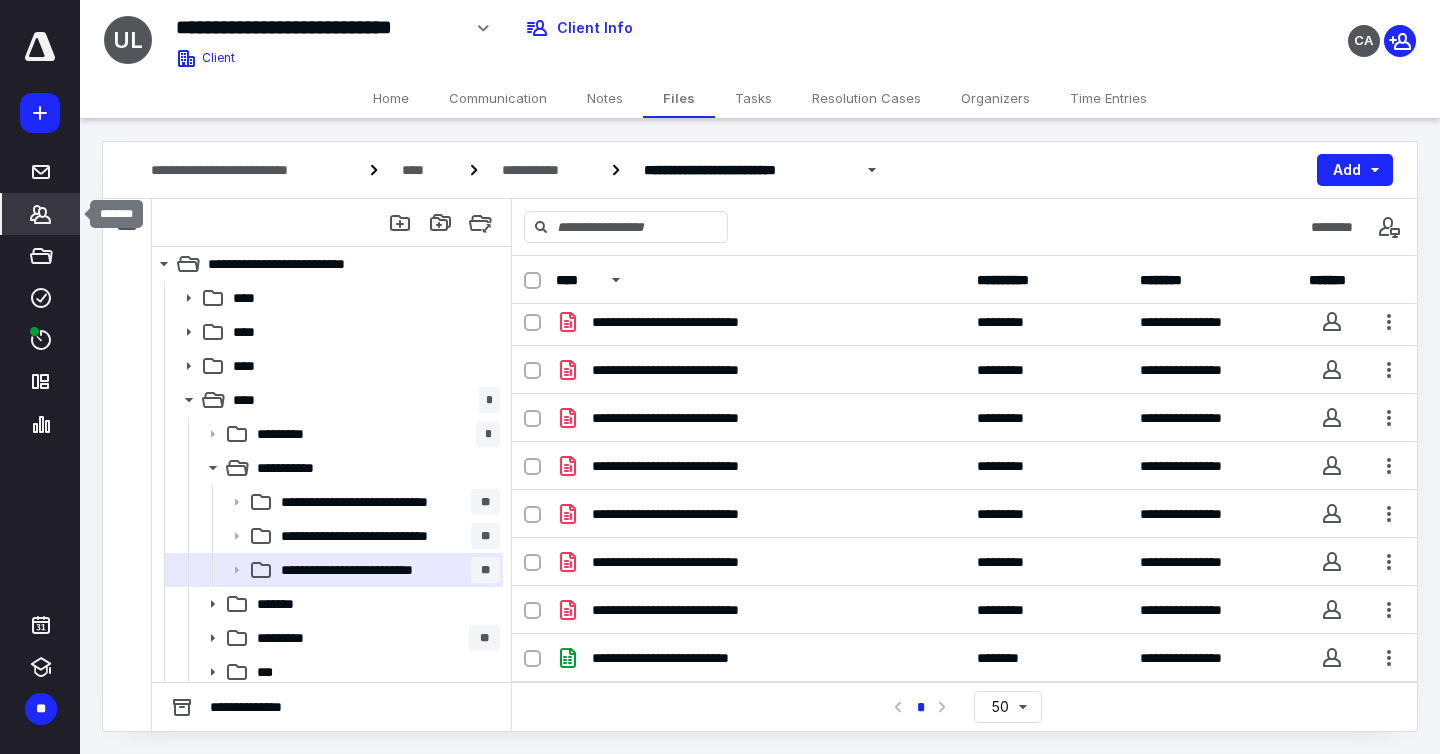click on "*******" at bounding box center (41, 214) 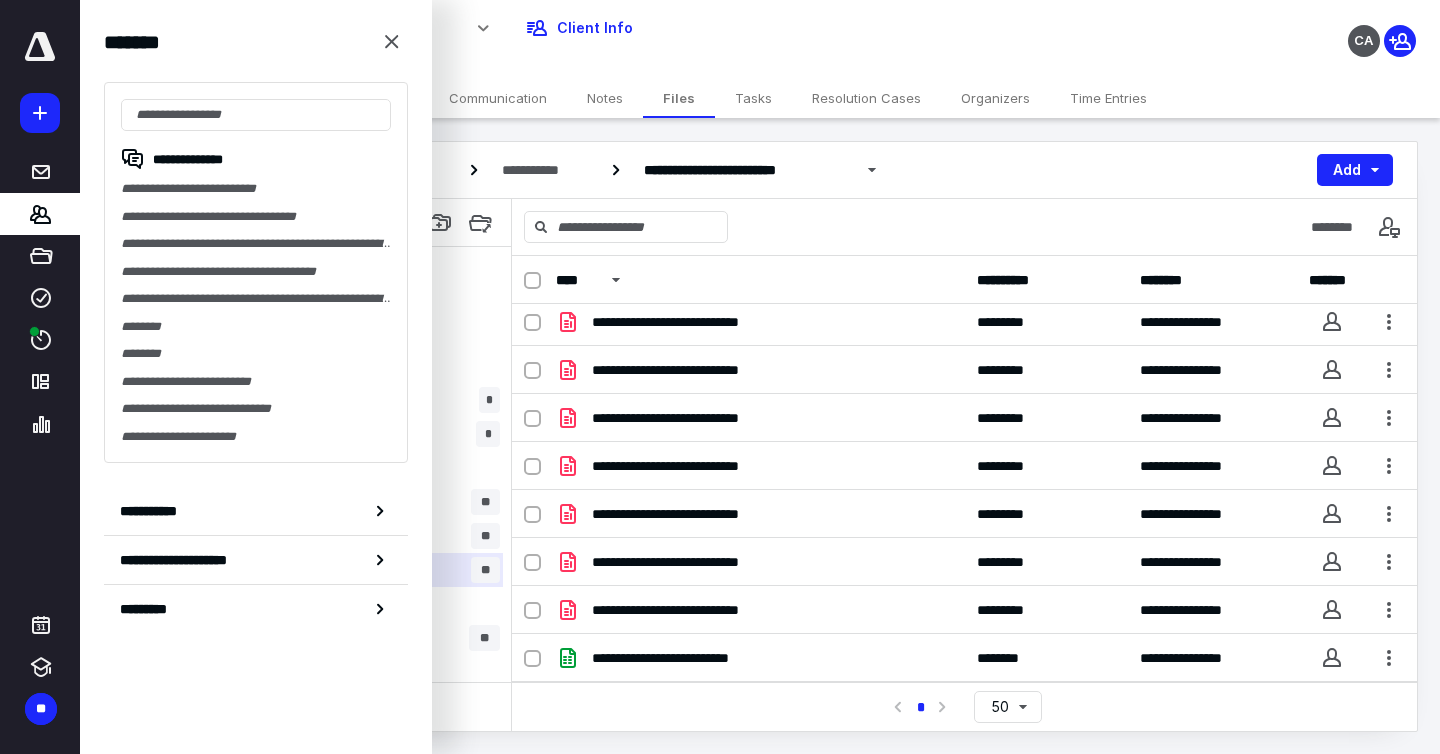 drag, startPoint x: 975, startPoint y: 170, endPoint x: 954, endPoint y: 165, distance: 21.587032 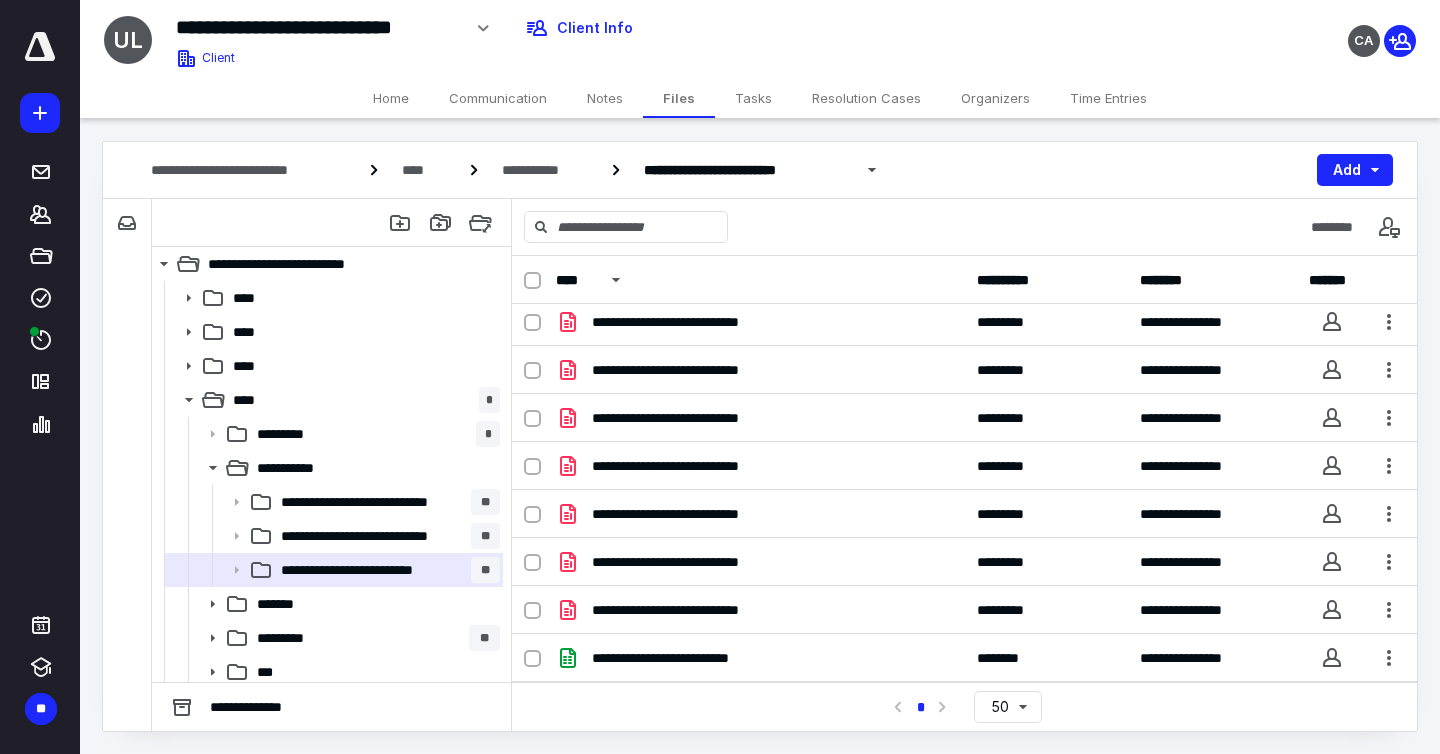 drag, startPoint x: 764, startPoint y: 95, endPoint x: 732, endPoint y: 167, distance: 78.79086 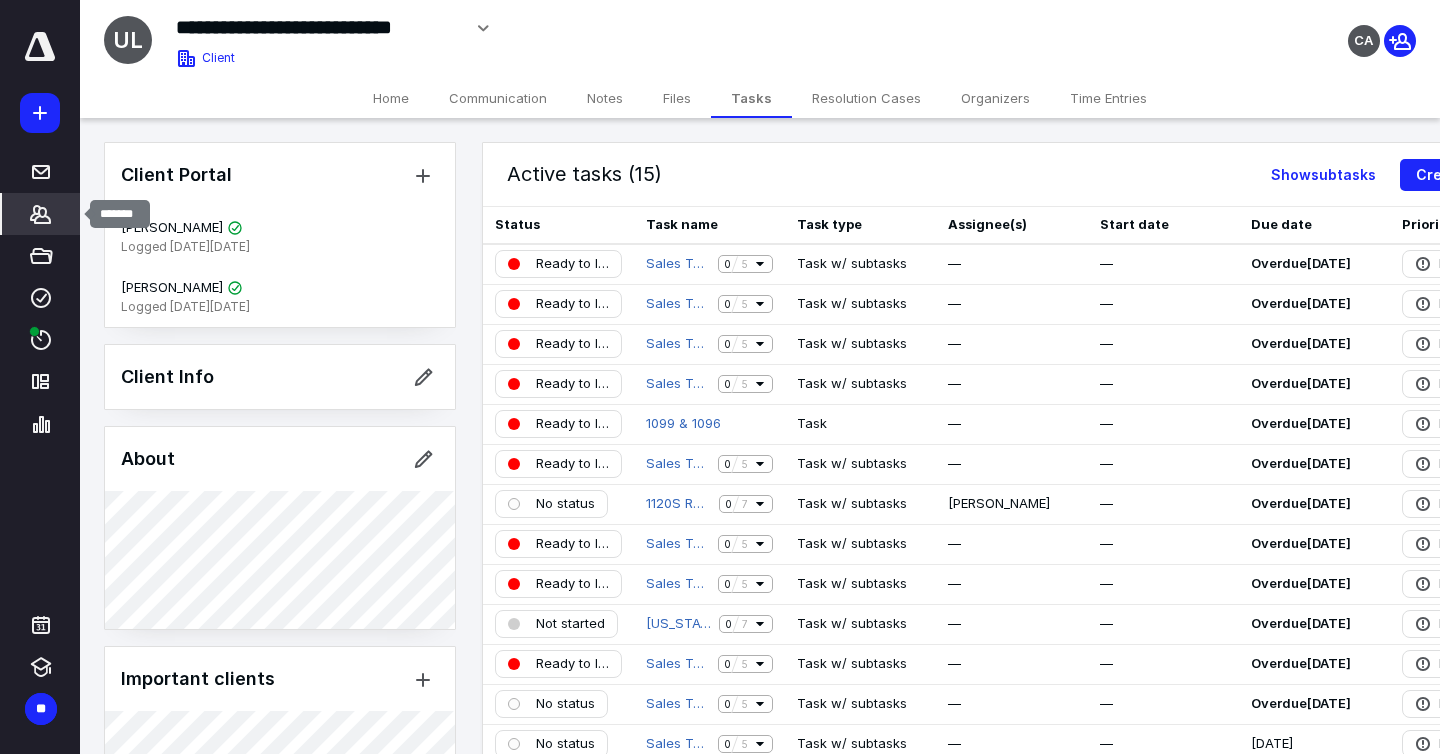 click 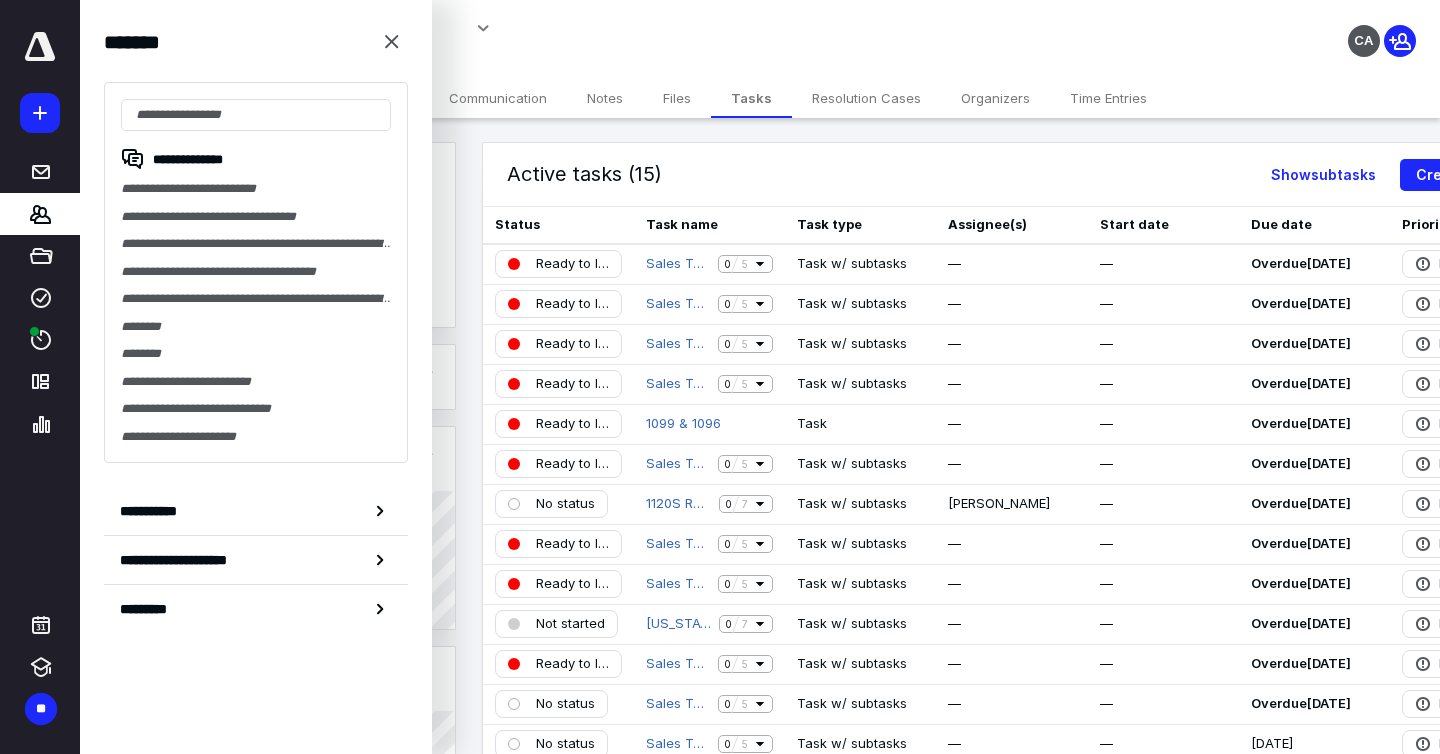 click on "**********" at bounding box center (256, 244) 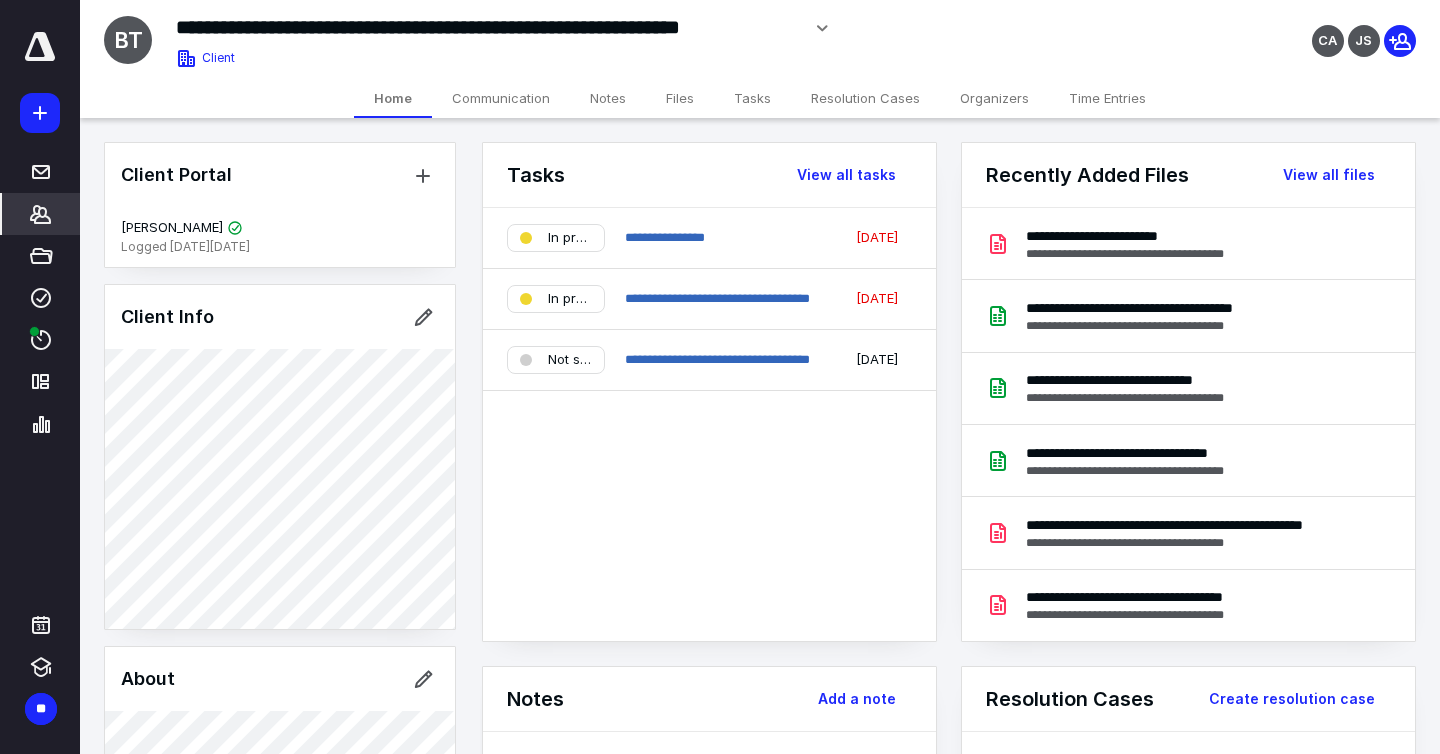 click on "Tasks" at bounding box center (752, 98) 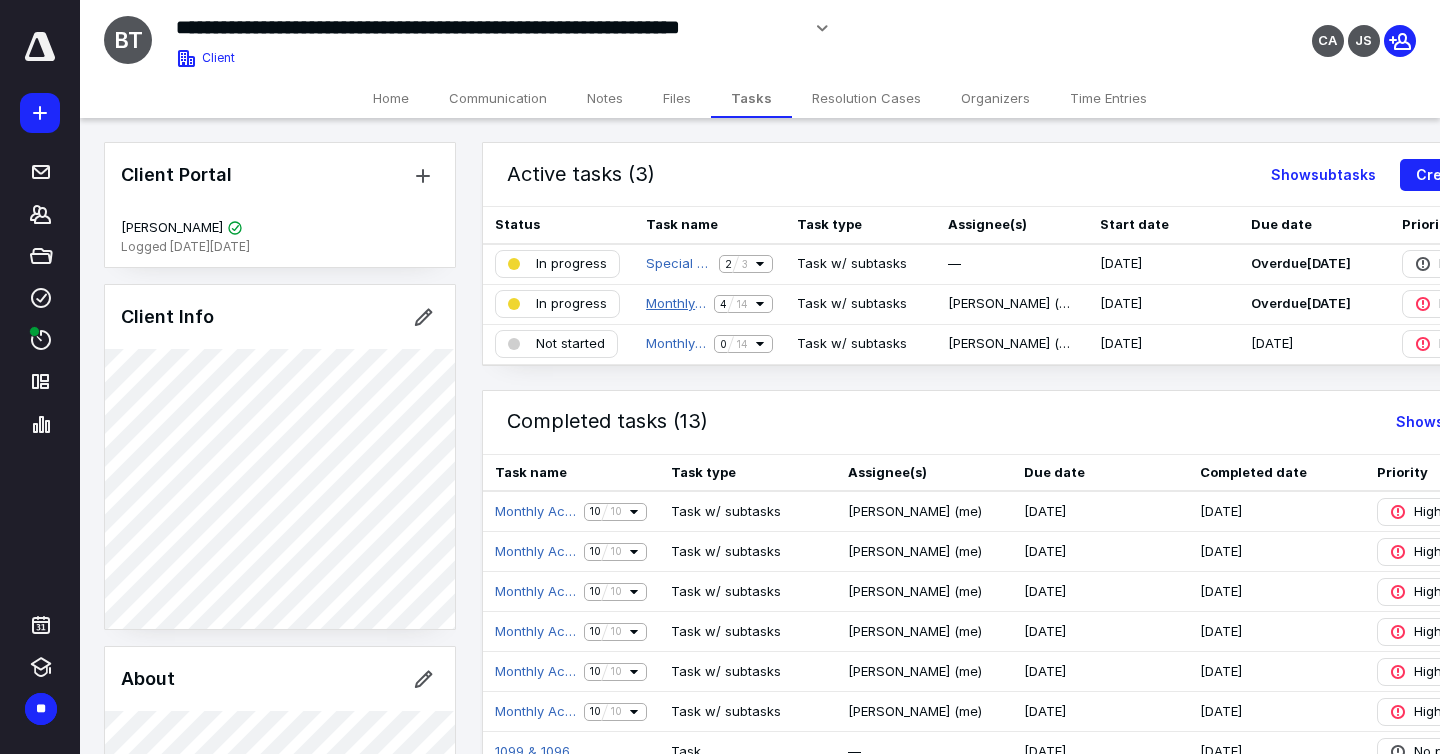 click on "Monthly Accounting Services [DATE]" at bounding box center [676, 304] 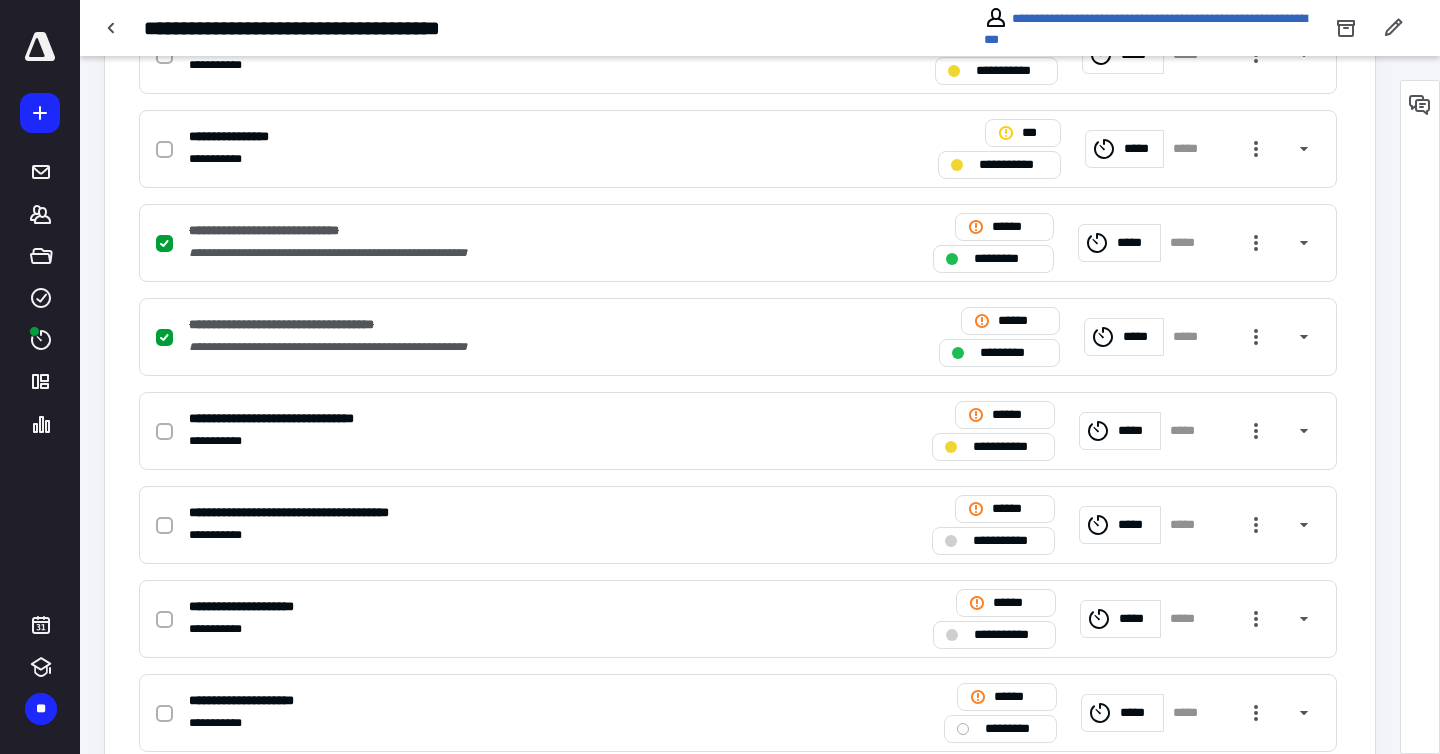 scroll, scrollTop: 848, scrollLeft: 0, axis: vertical 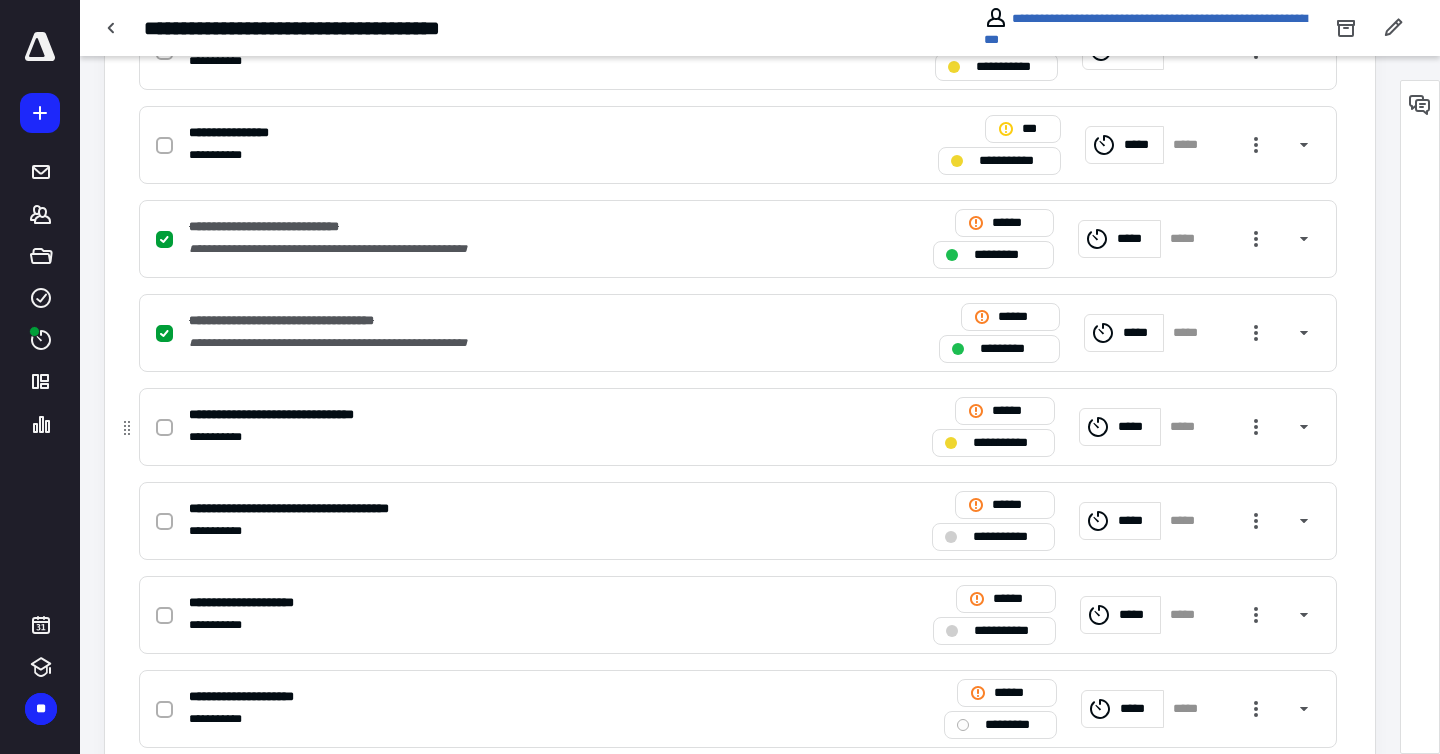 click on "**********" at bounding box center (993, 443) 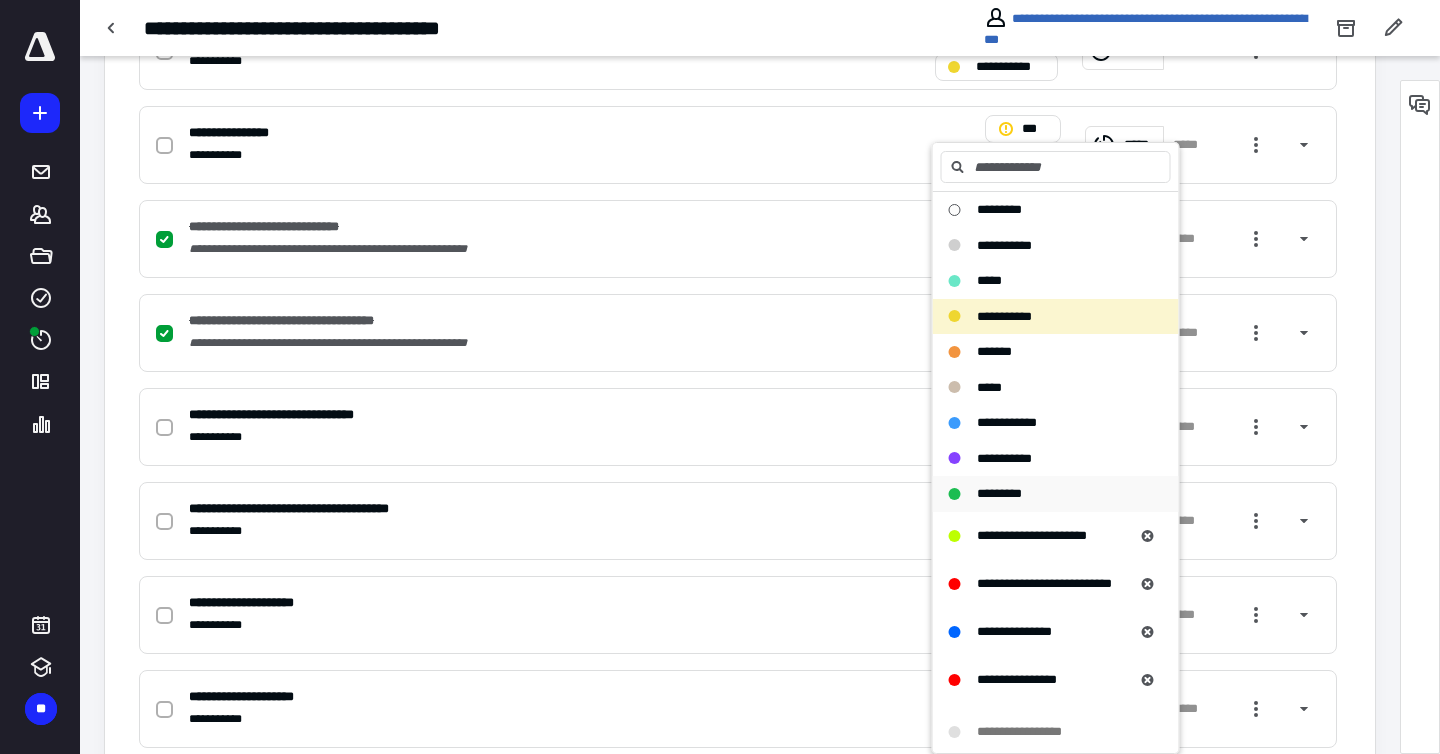 click on "*********" at bounding box center (999, 493) 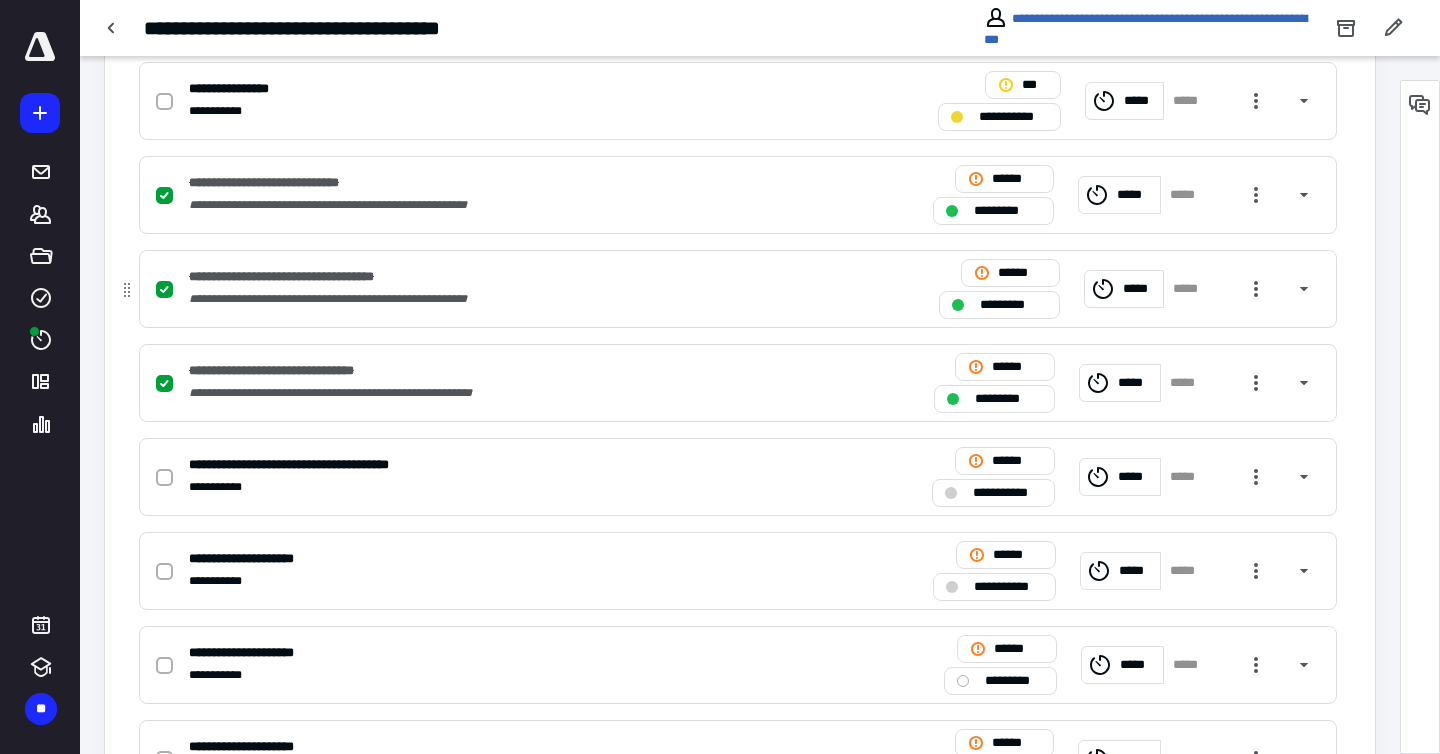 scroll, scrollTop: 893, scrollLeft: 0, axis: vertical 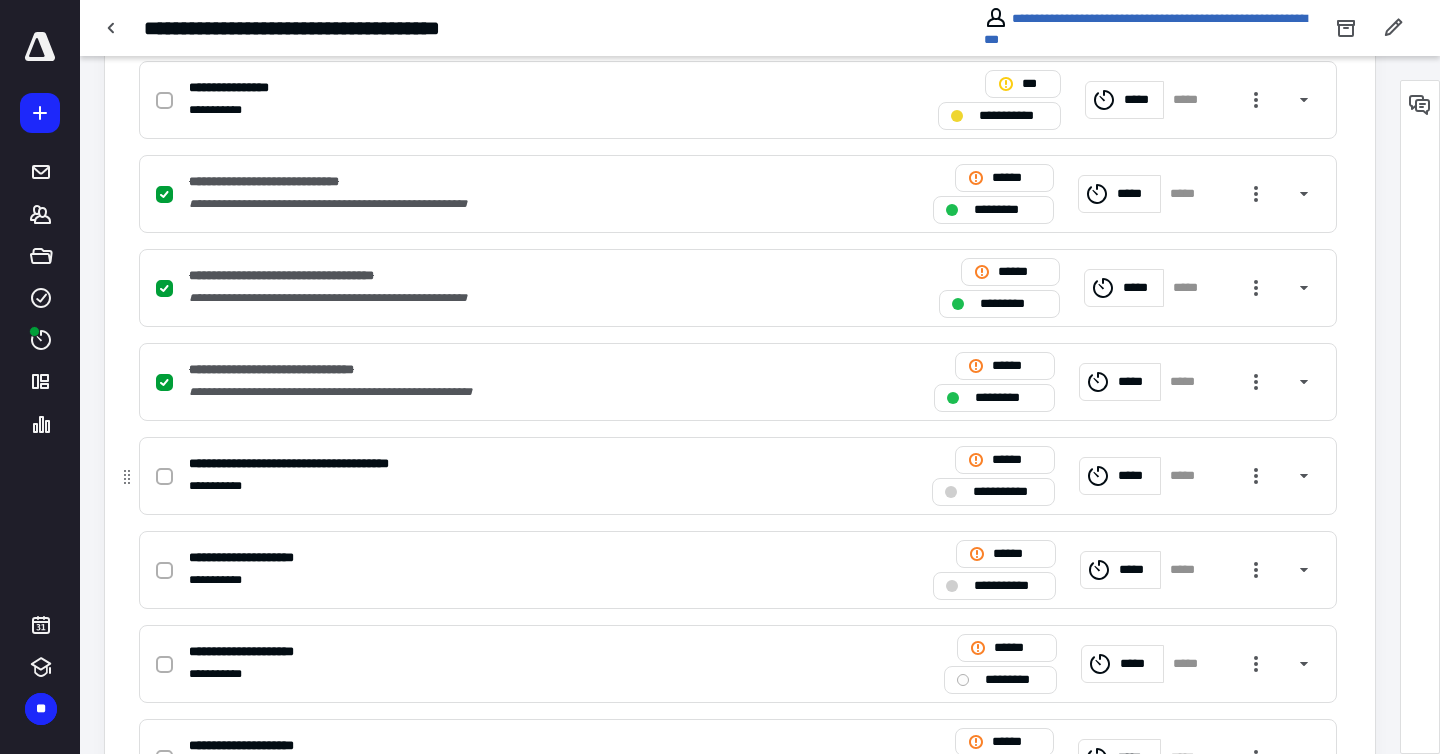 click on "**********" at bounding box center [1007, 492] 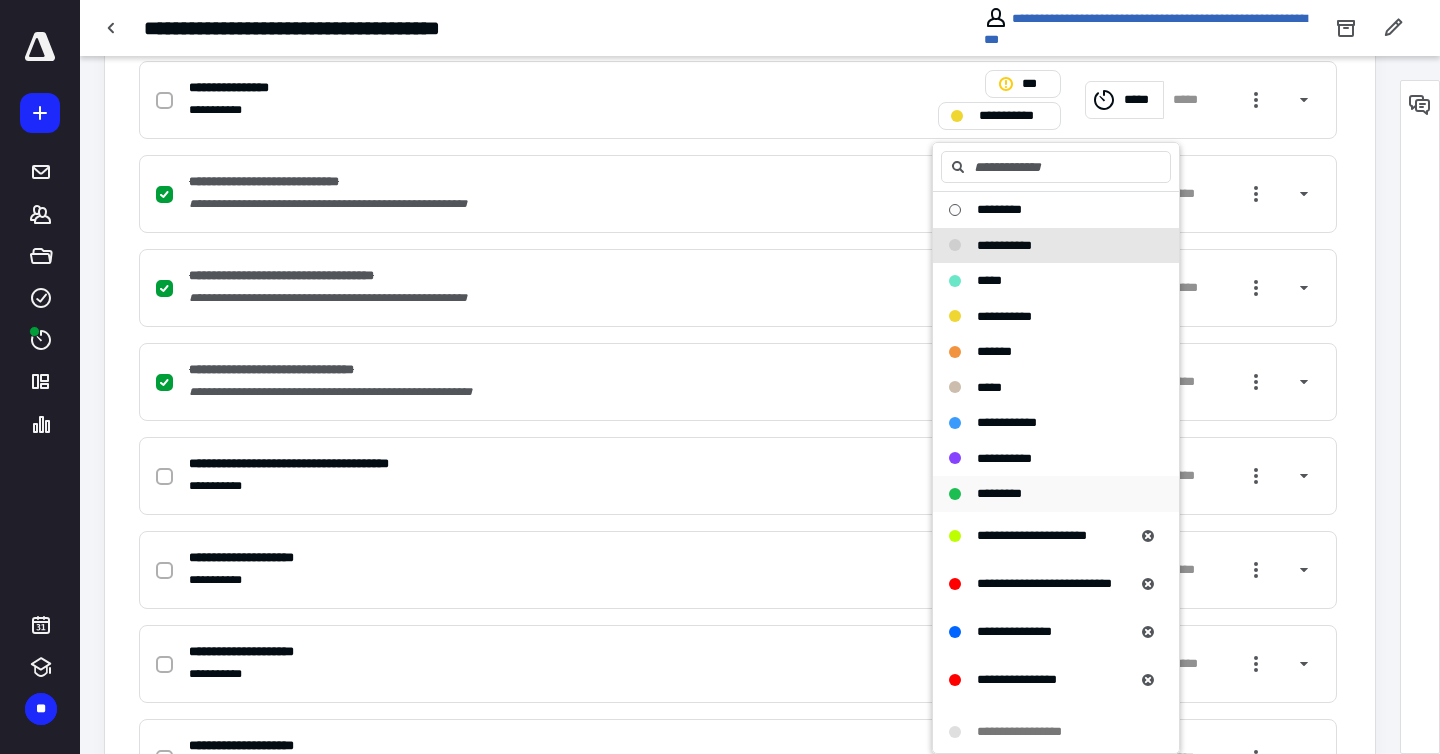 click on "*********" at bounding box center [999, 493] 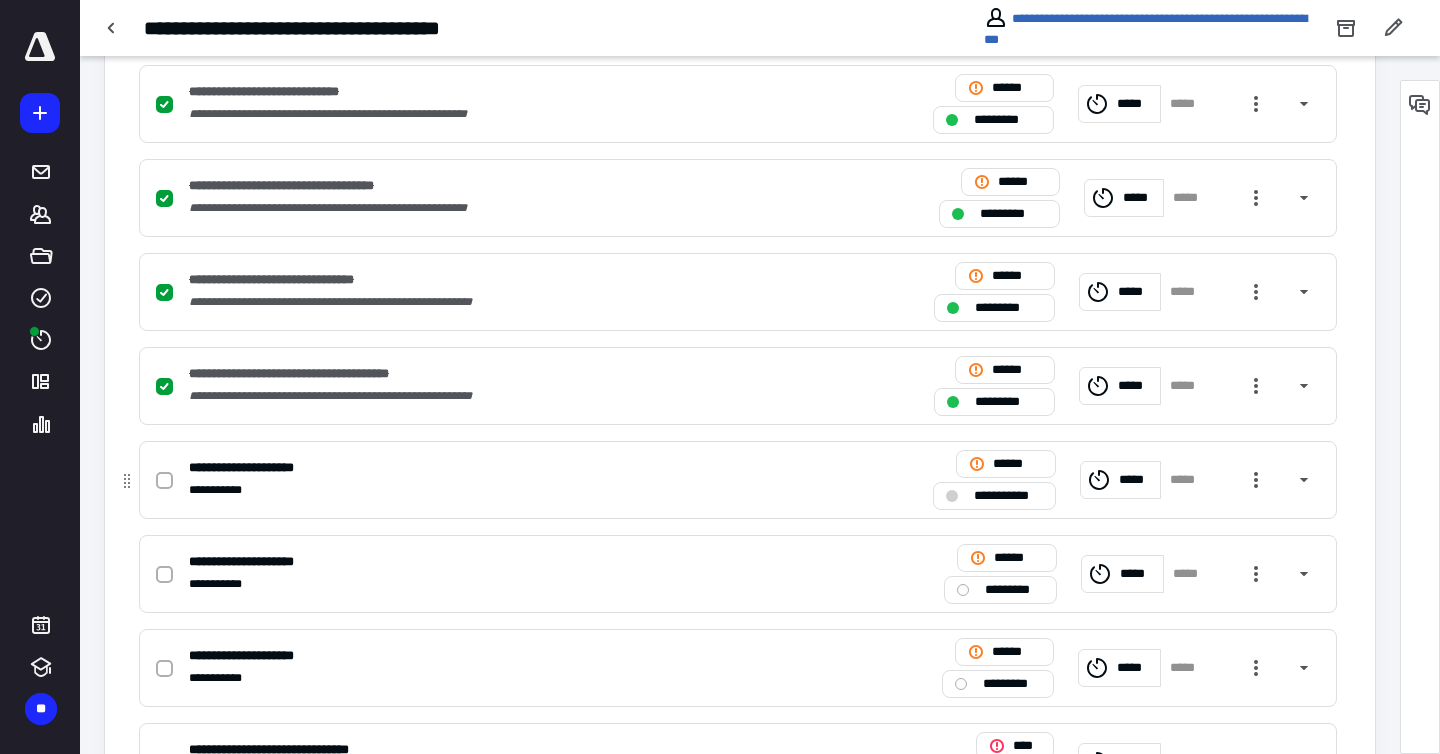 click on "**********" at bounding box center [1008, 496] 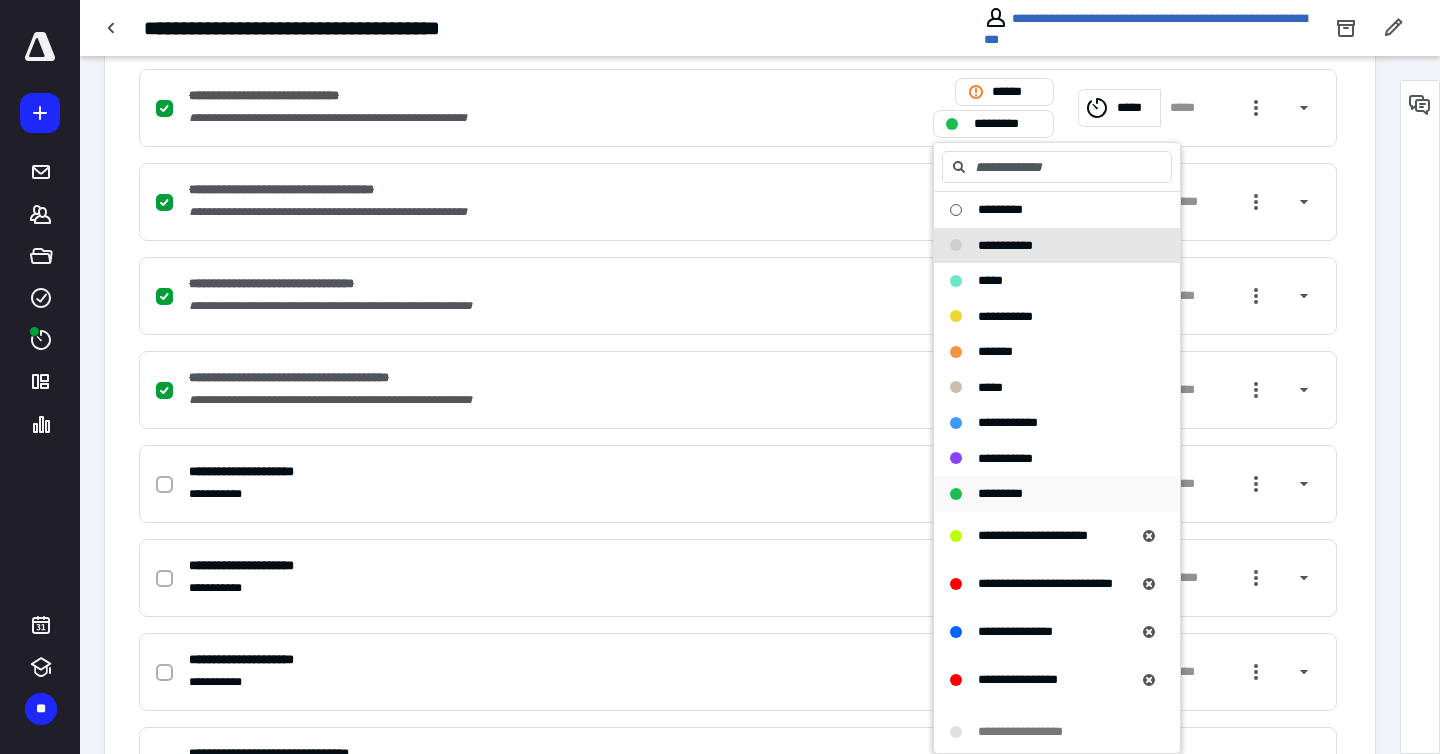 scroll, scrollTop: 977, scrollLeft: 0, axis: vertical 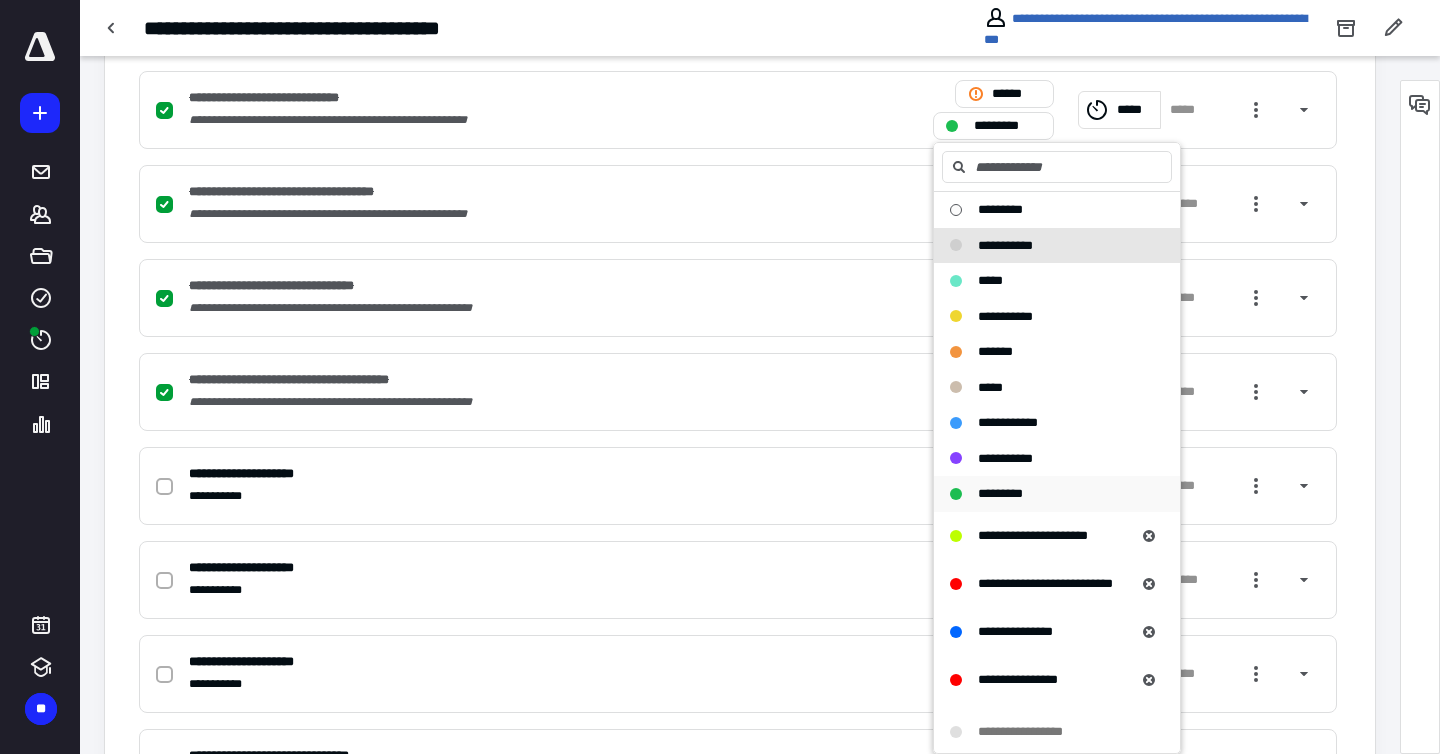 click on "*********" at bounding box center [1000, 493] 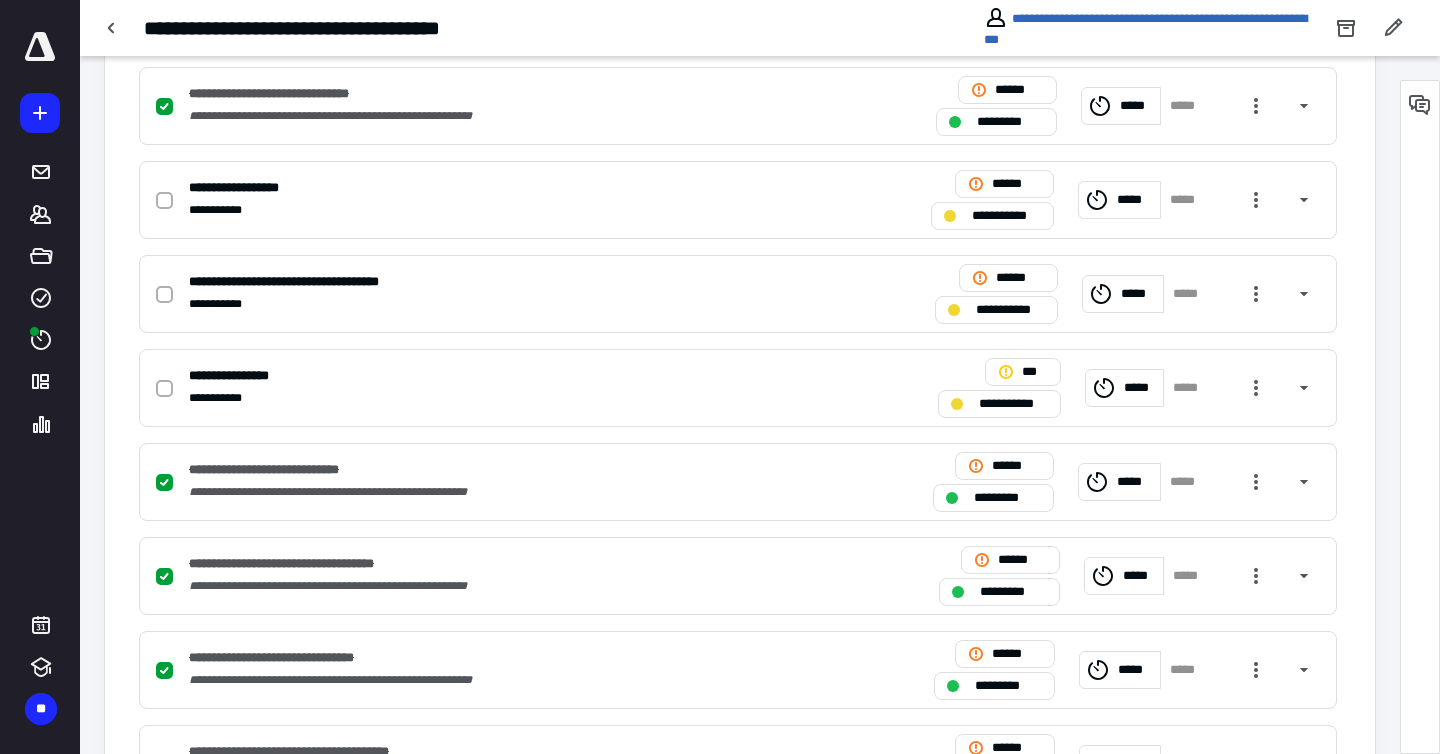scroll, scrollTop: 606, scrollLeft: 0, axis: vertical 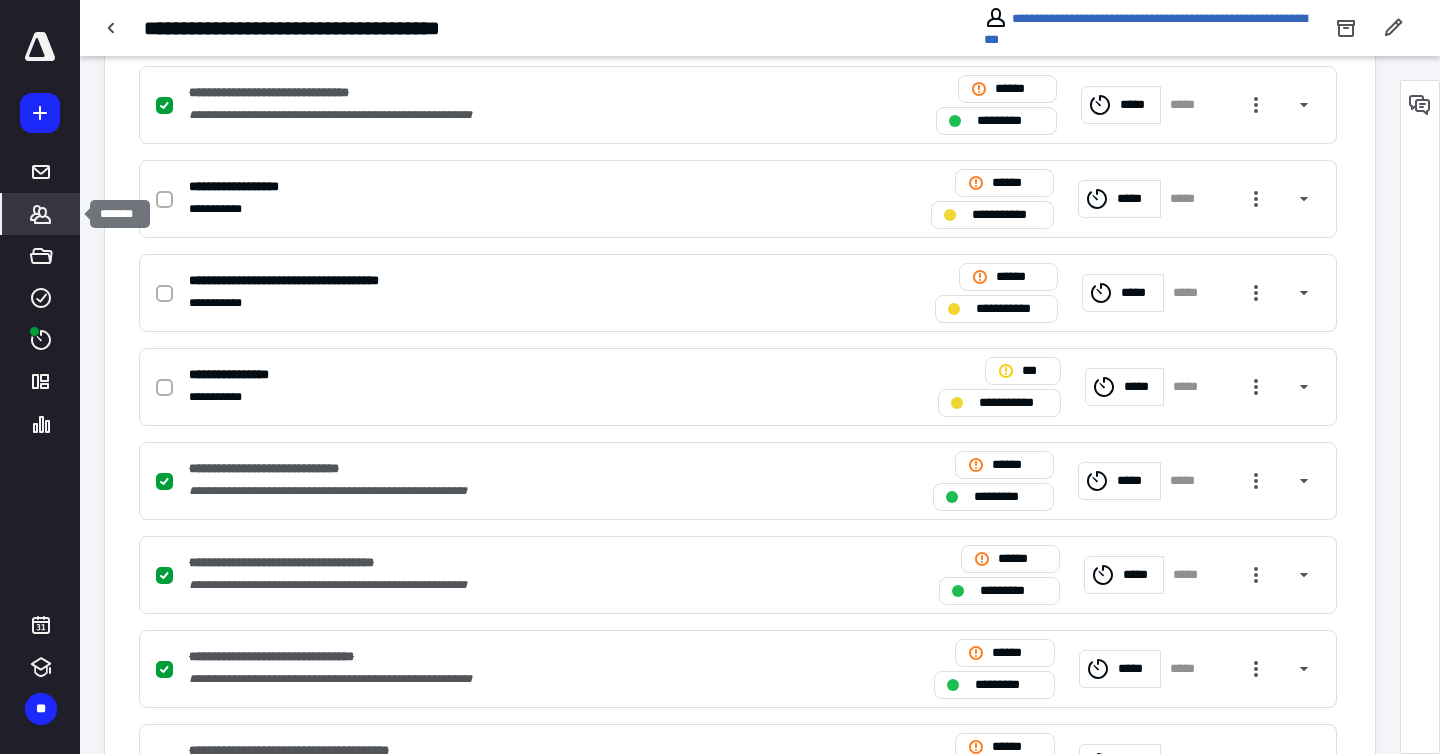 click 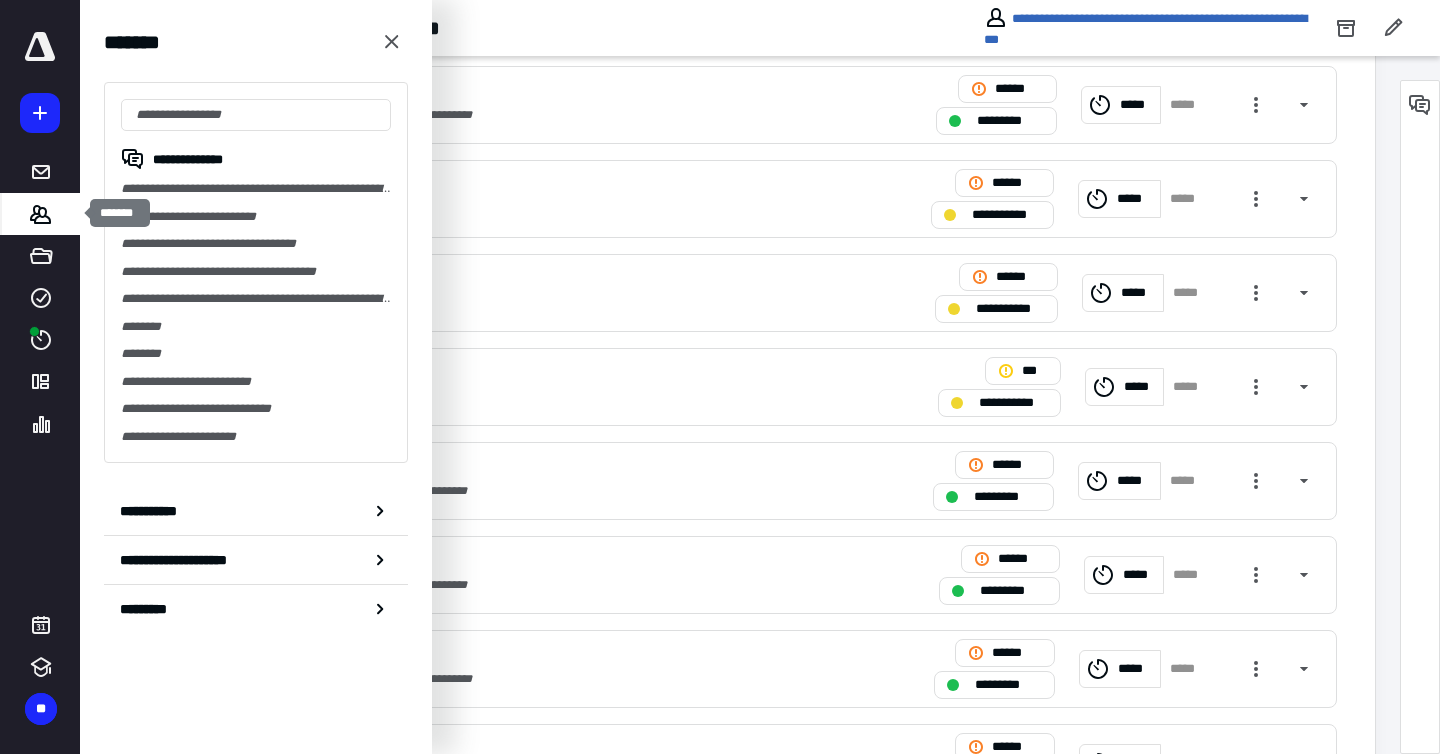 scroll, scrollTop: 605, scrollLeft: 0, axis: vertical 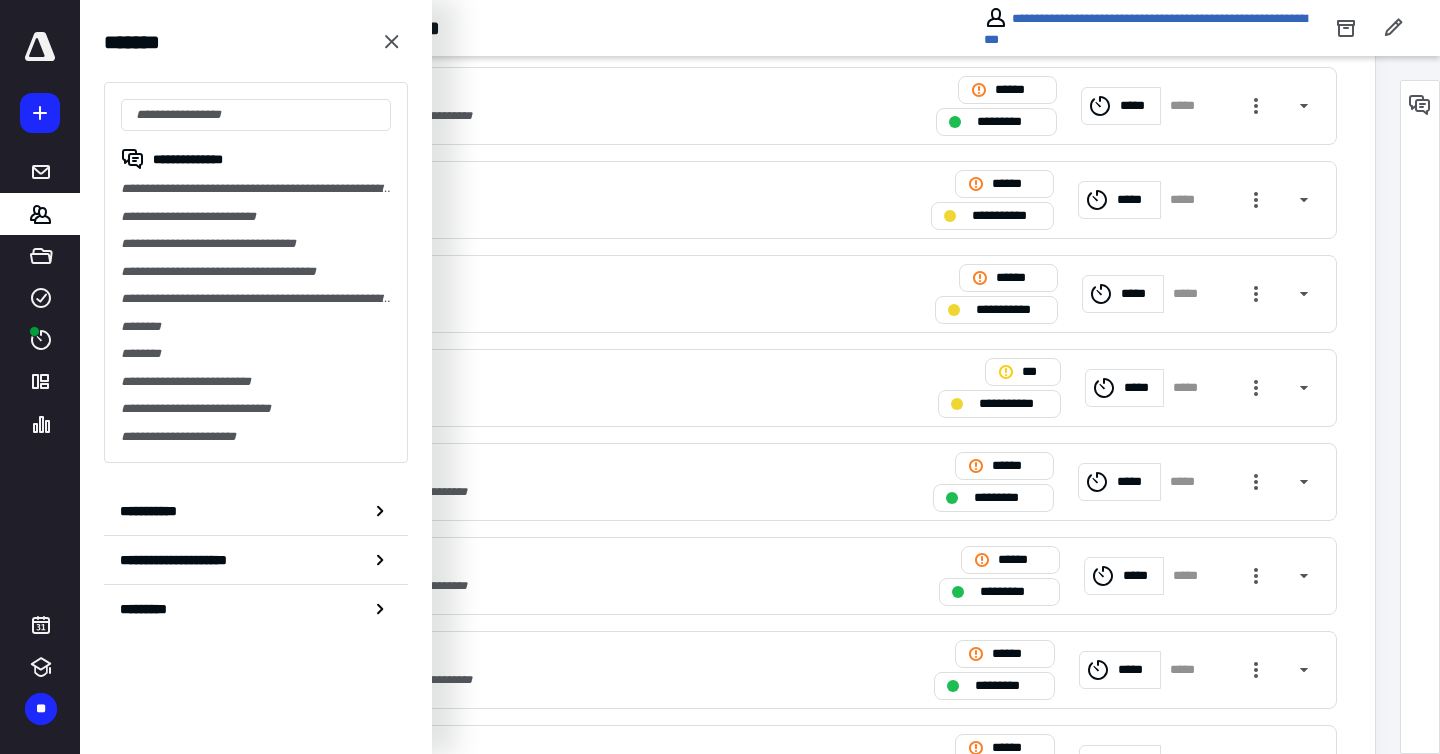 click on "**********" at bounding box center [738, 106] 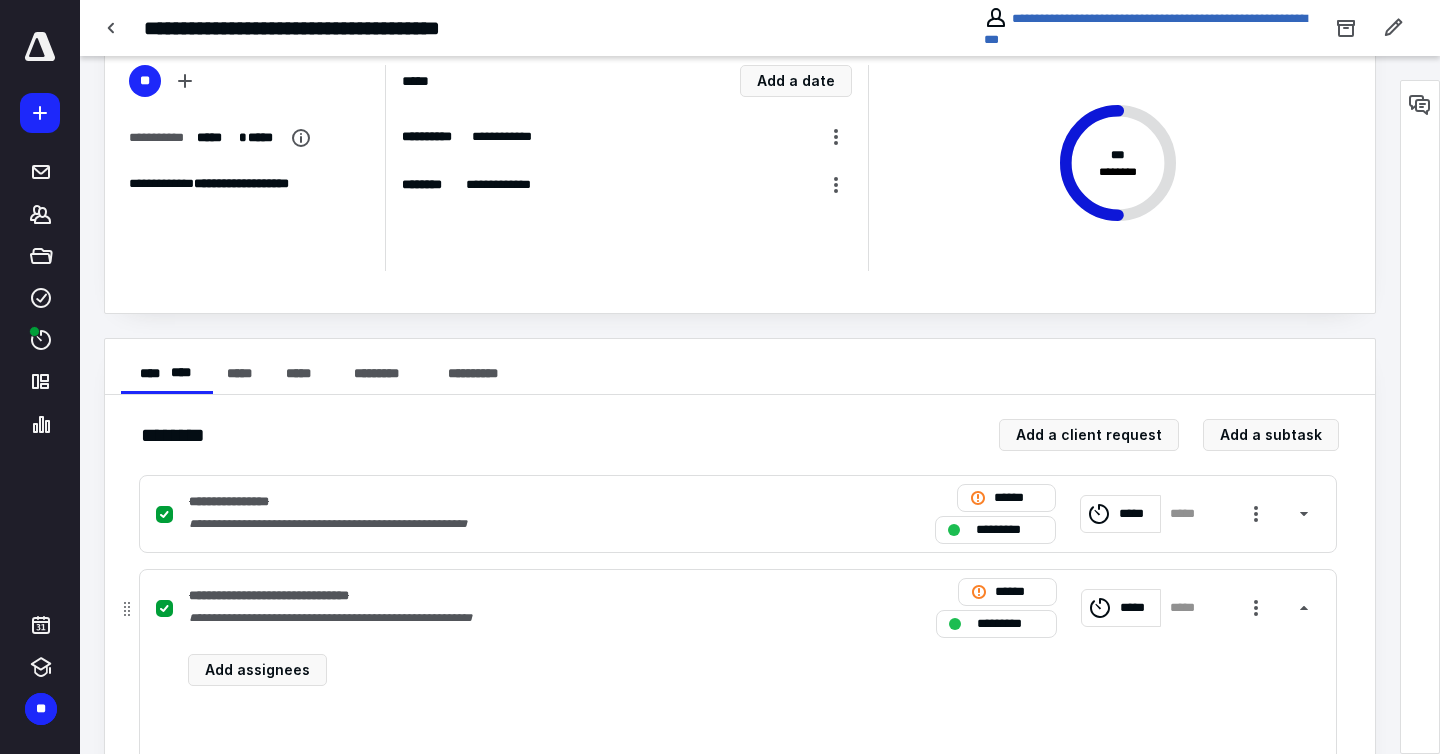 scroll, scrollTop: 0, scrollLeft: 0, axis: both 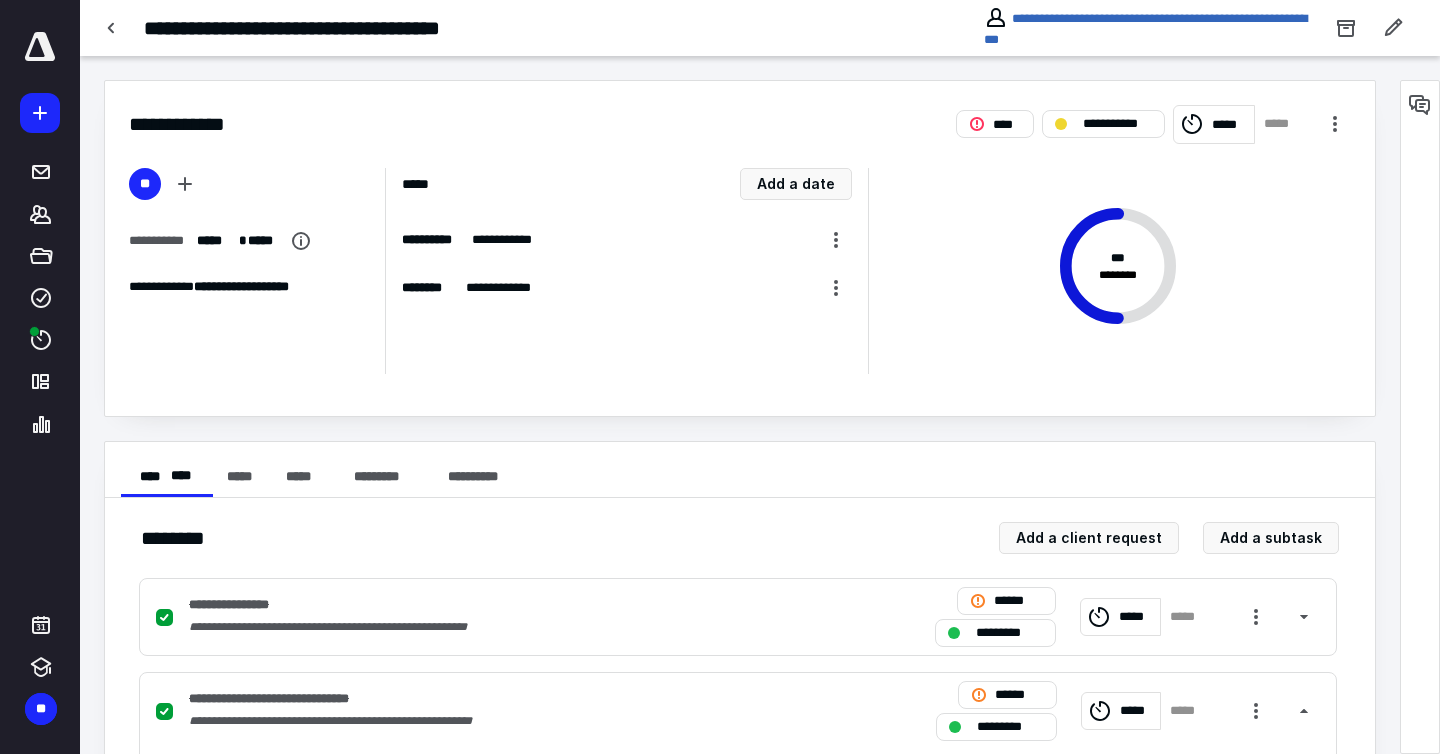 drag, startPoint x: 203, startPoint y: 30, endPoint x: 156, endPoint y: 28, distance: 47.042534 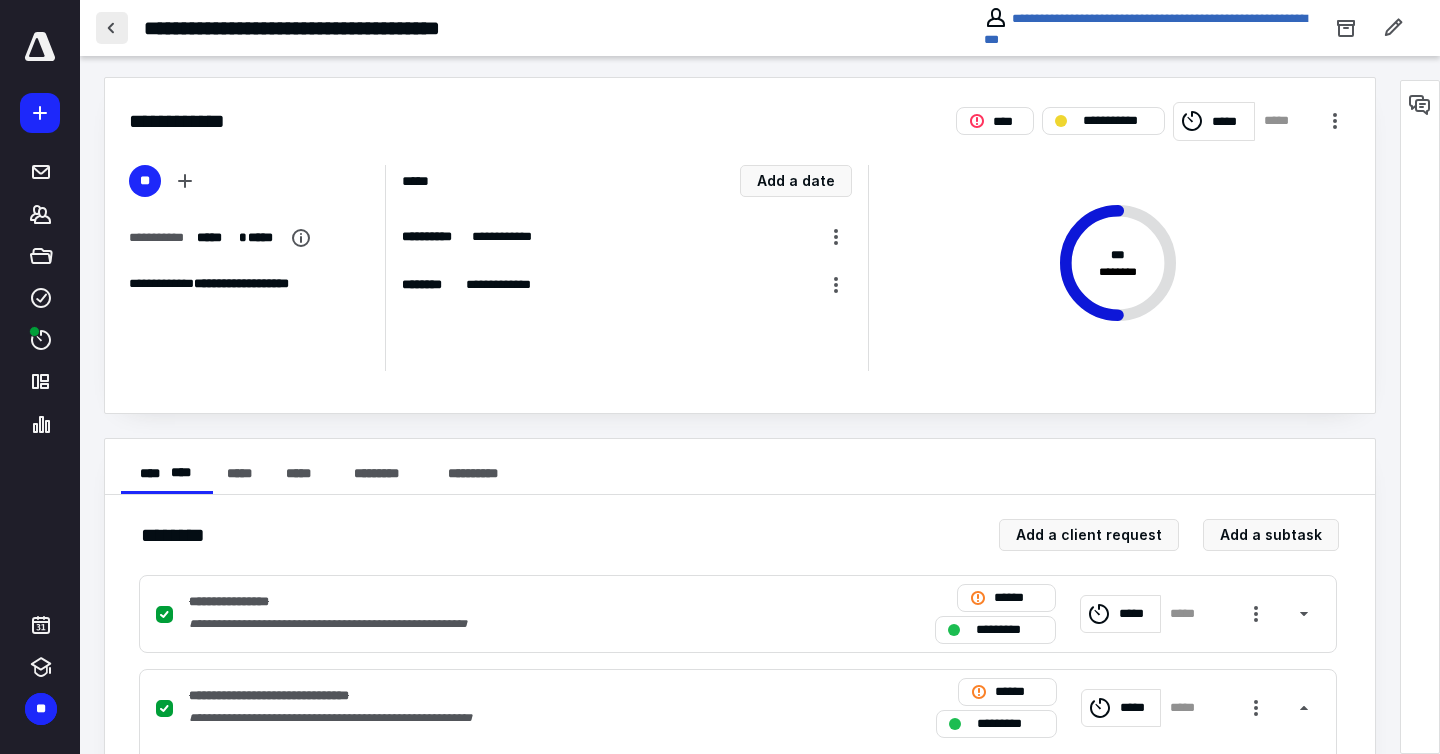 scroll, scrollTop: 6, scrollLeft: 0, axis: vertical 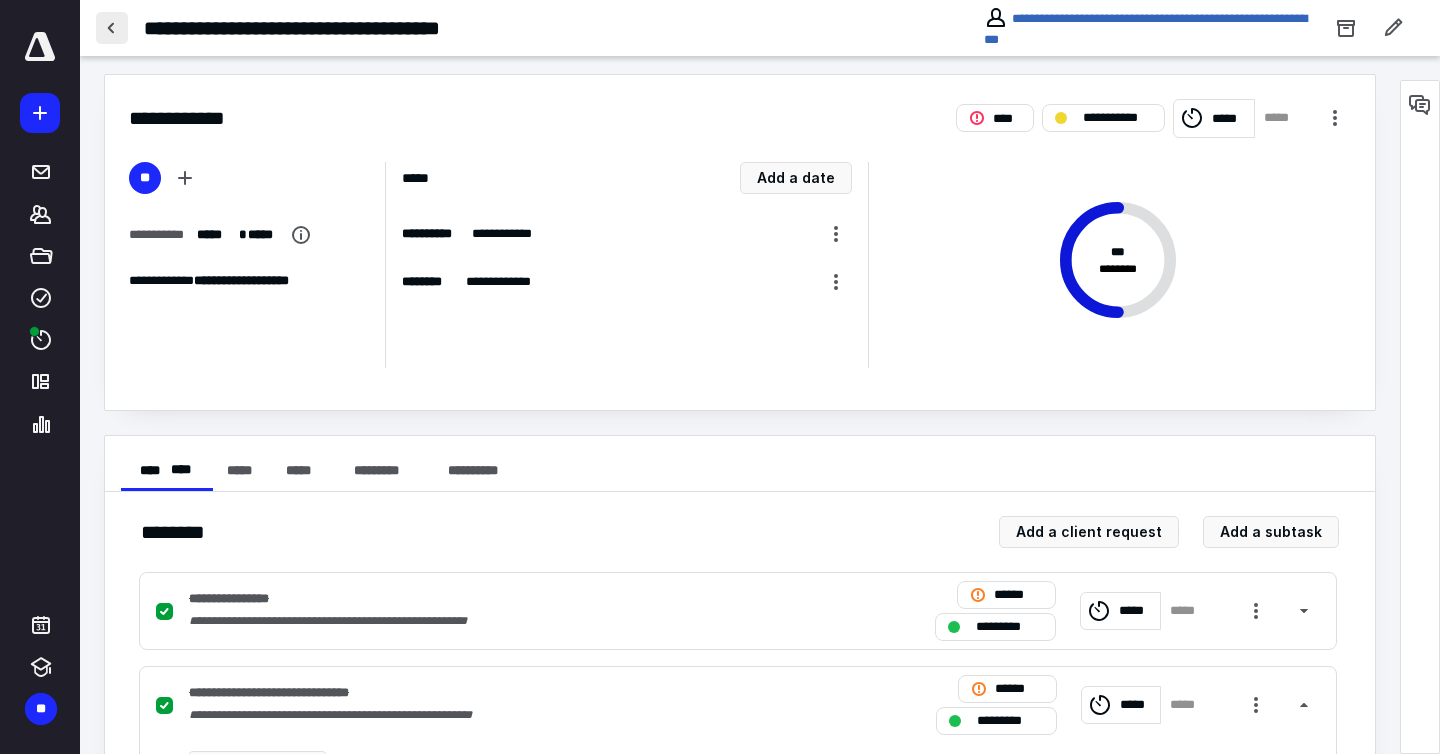 click at bounding box center [112, 28] 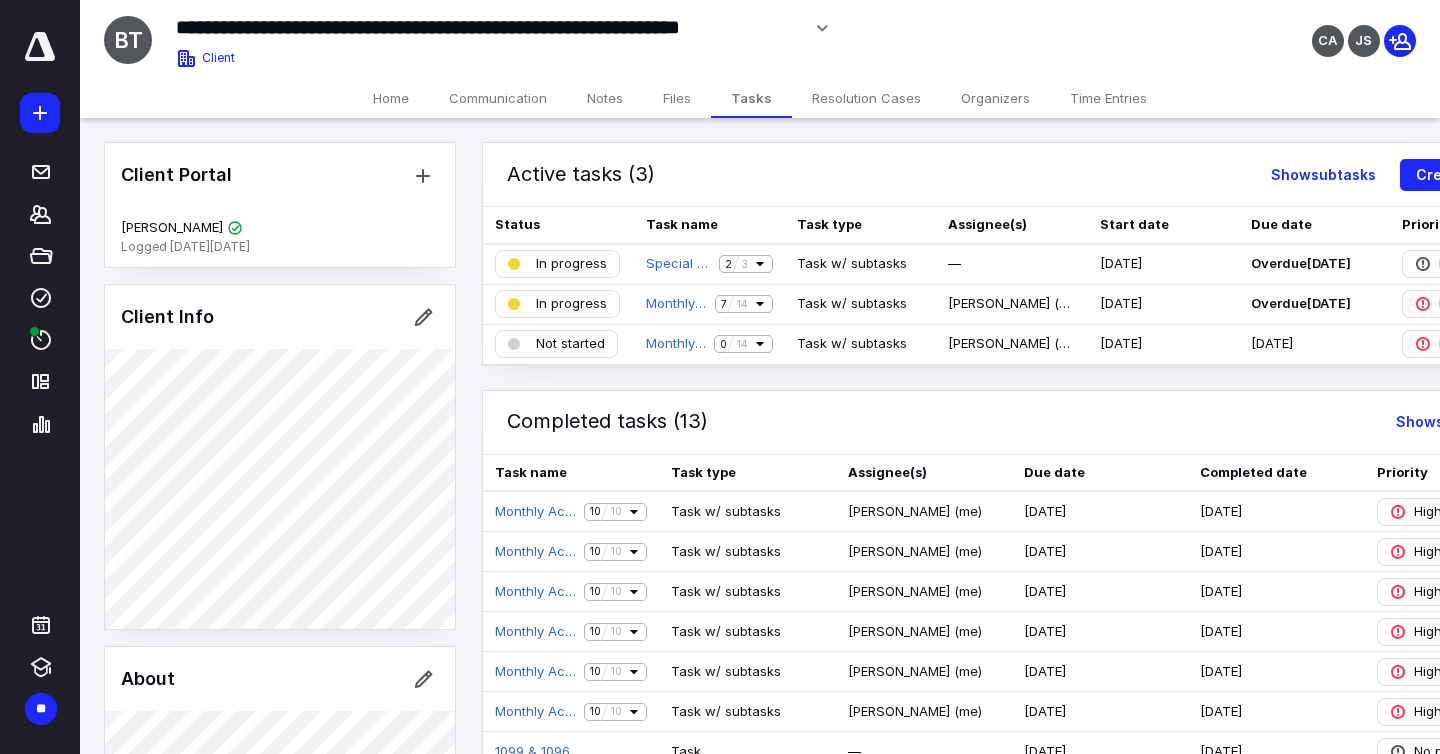 click on "Files" at bounding box center [677, 98] 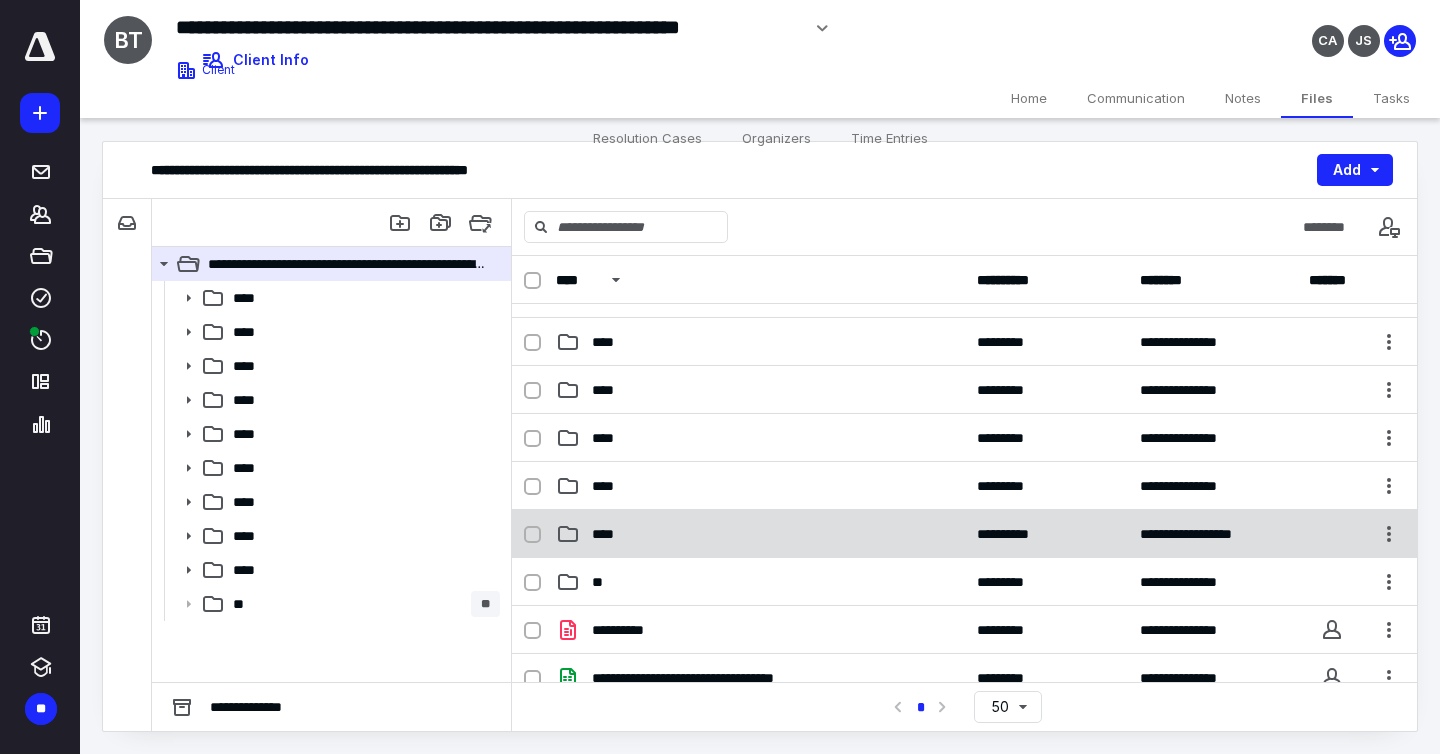 scroll, scrollTop: 180, scrollLeft: 0, axis: vertical 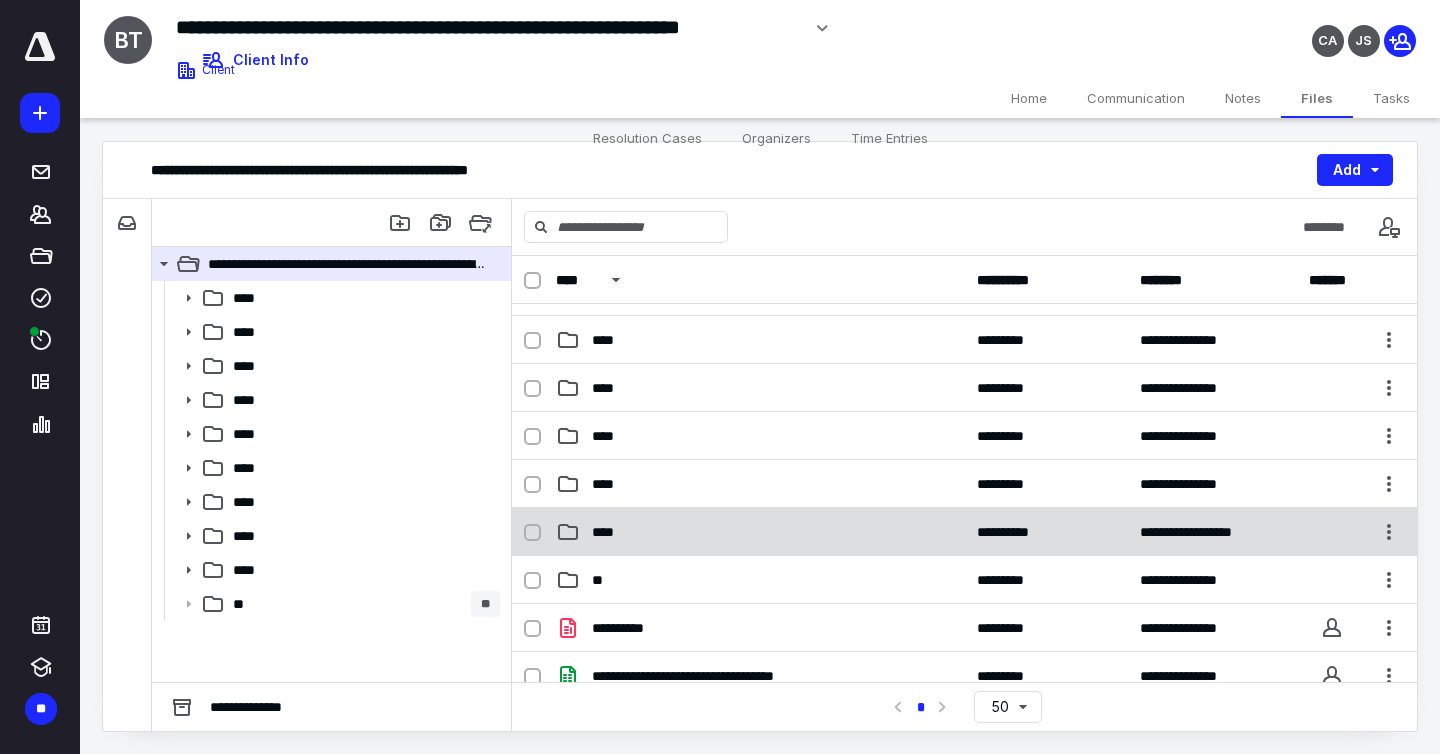 click on "****" at bounding box center [760, 532] 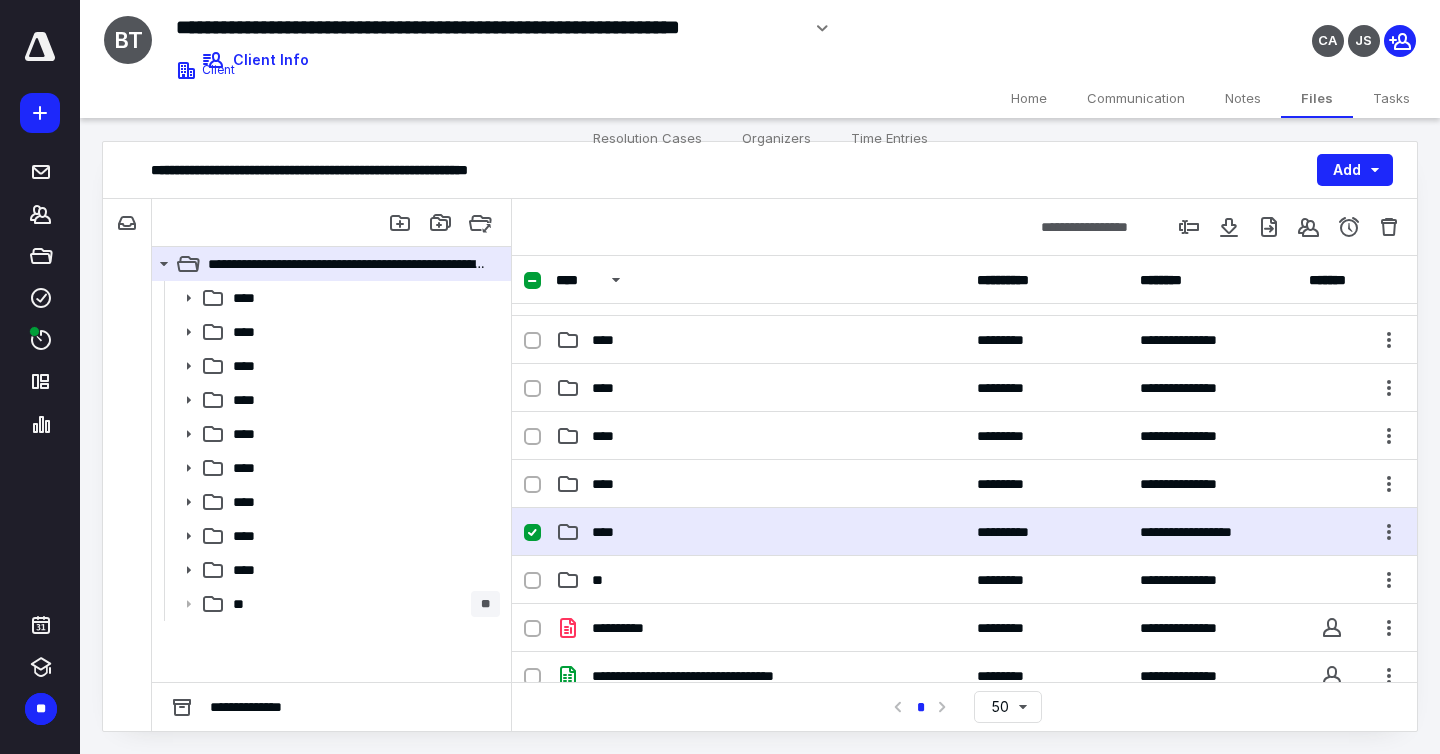 click on "****" at bounding box center (760, 532) 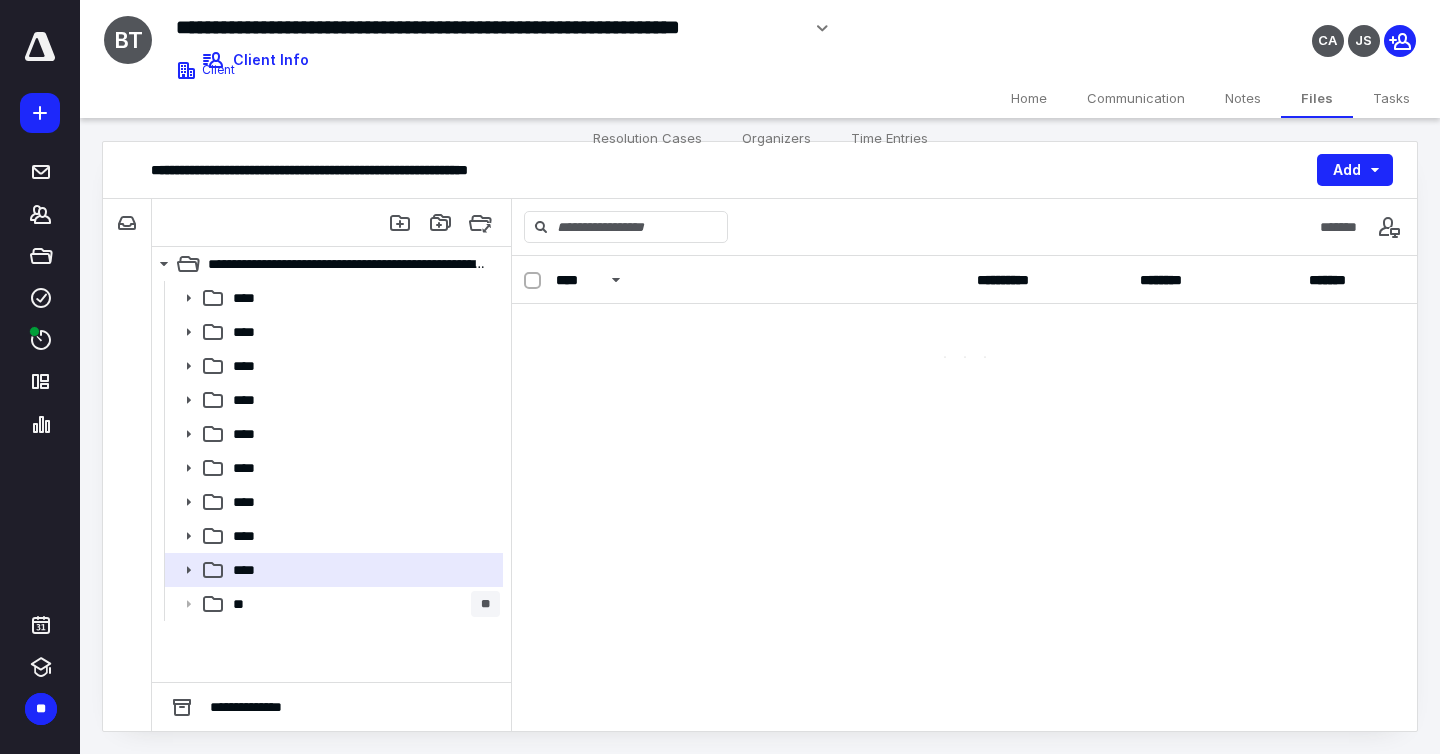 scroll, scrollTop: 0, scrollLeft: 0, axis: both 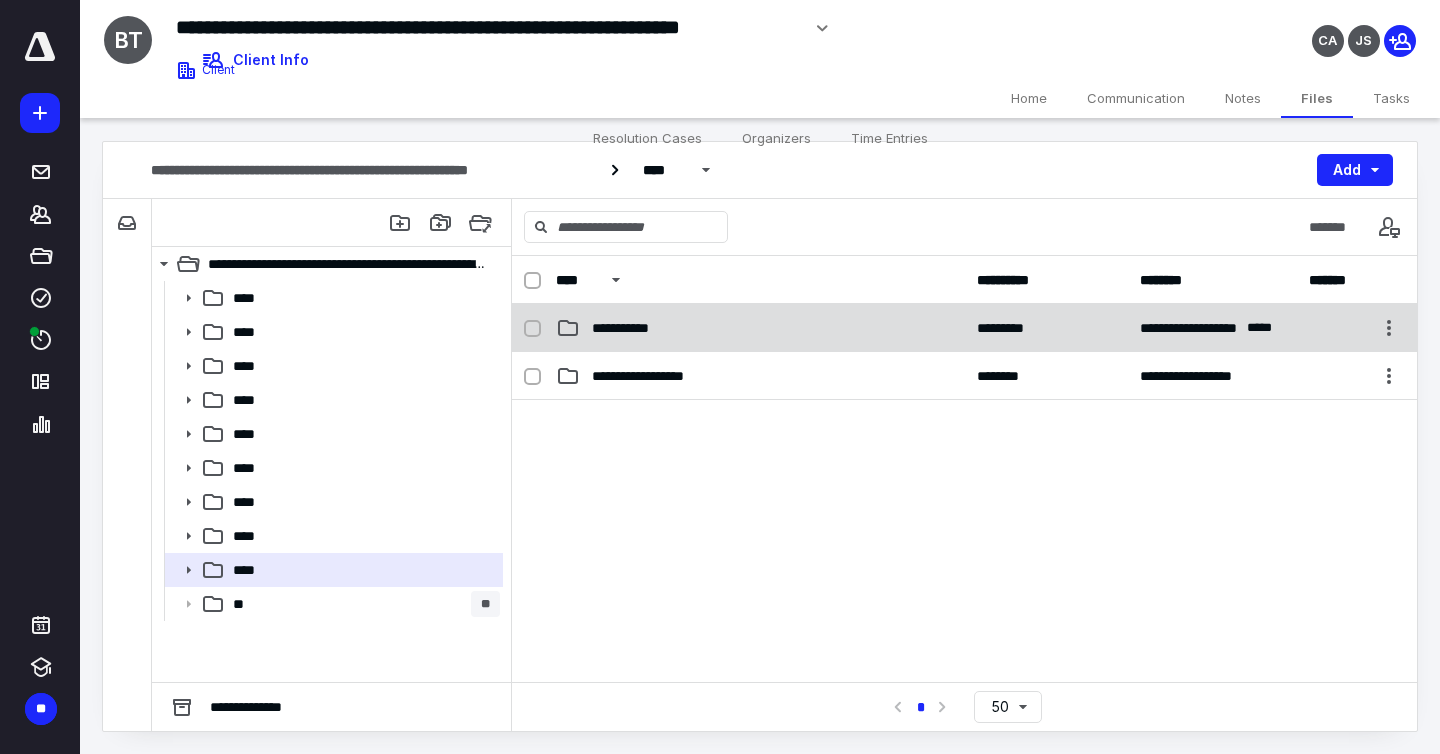 click on "**********" at bounding box center [760, 328] 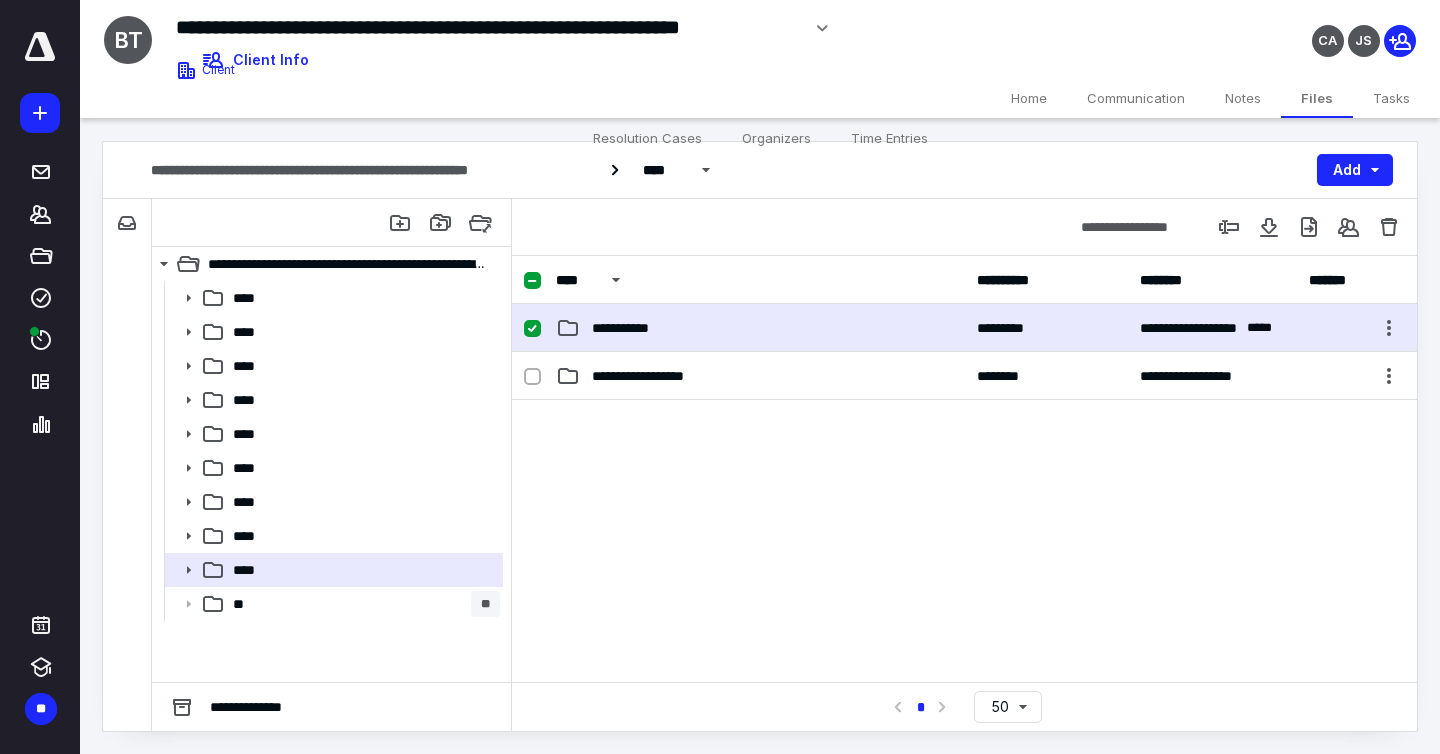 click on "**********" at bounding box center (760, 328) 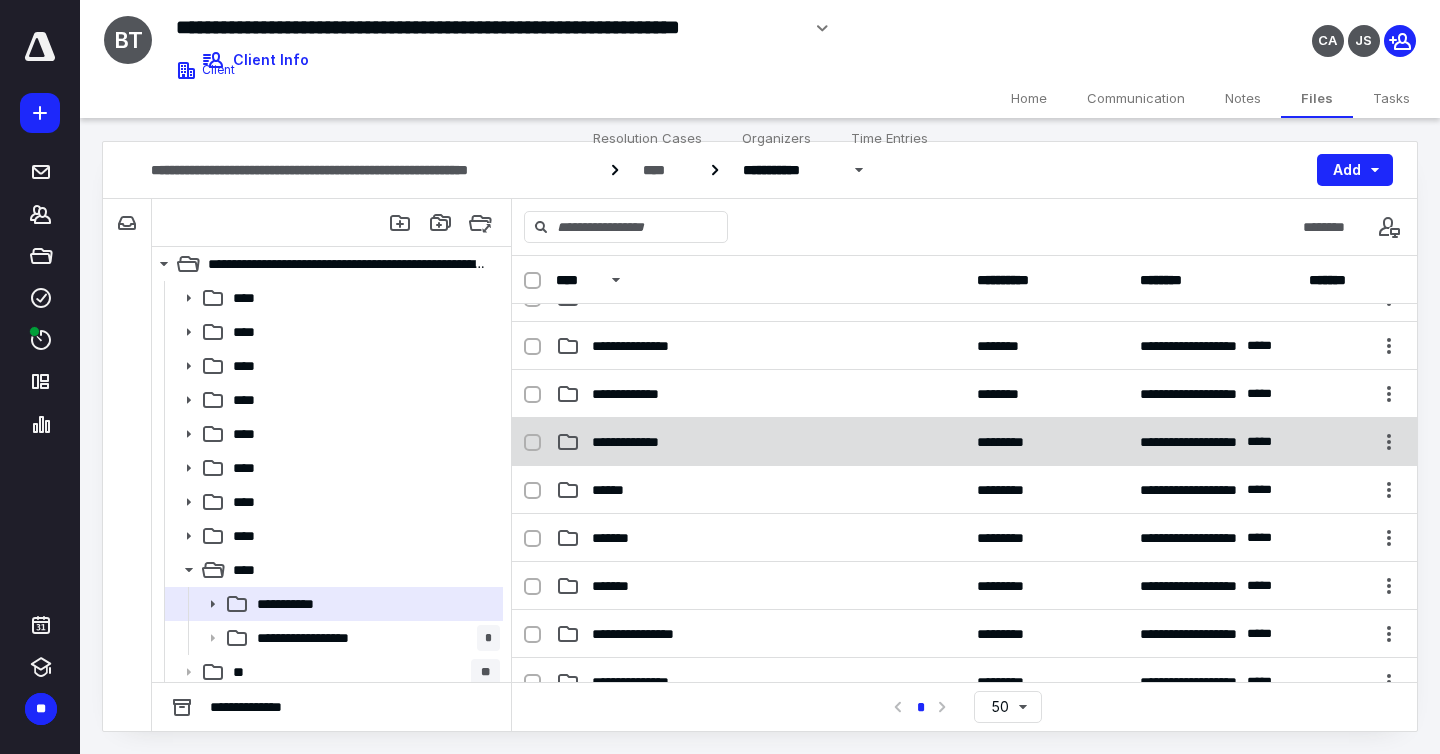 scroll, scrollTop: 319, scrollLeft: 0, axis: vertical 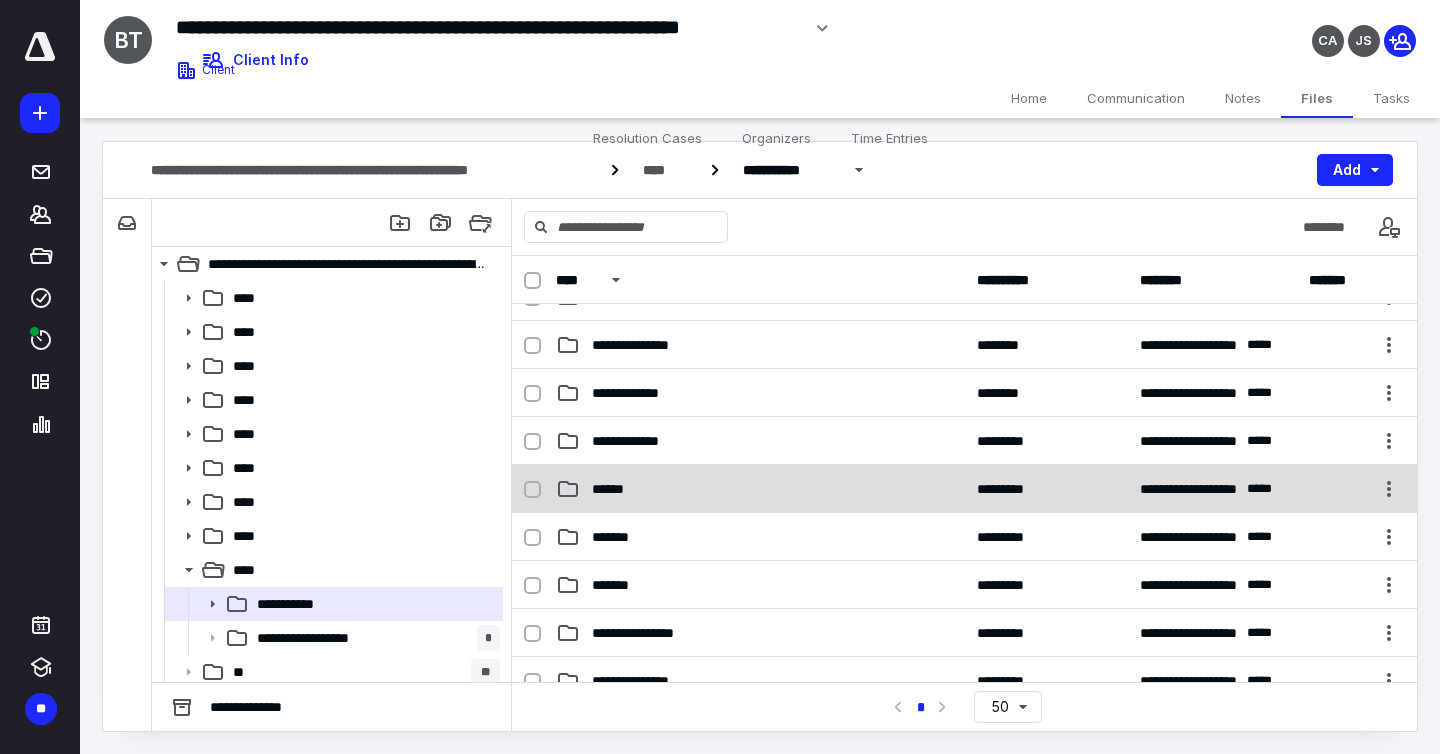 click on "******" at bounding box center [760, 489] 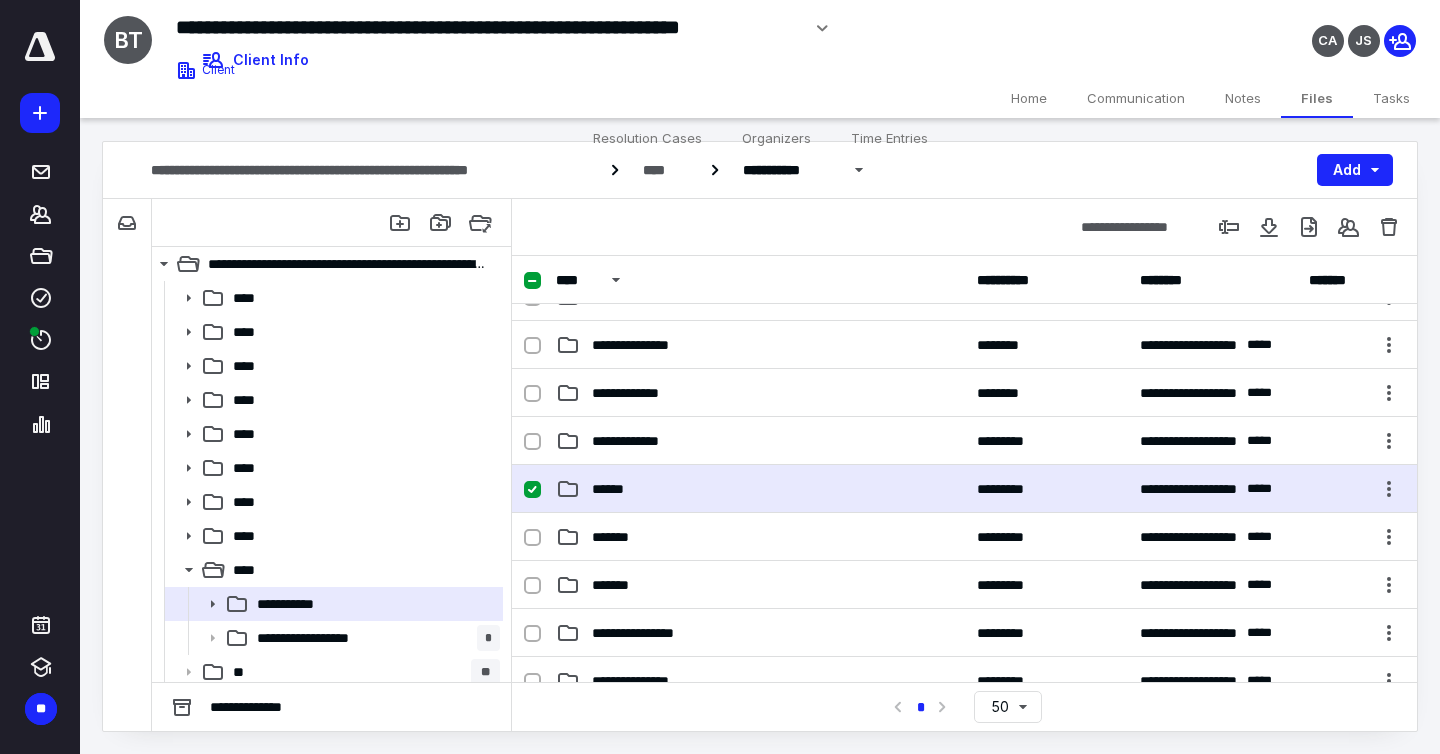 click on "******" at bounding box center [760, 489] 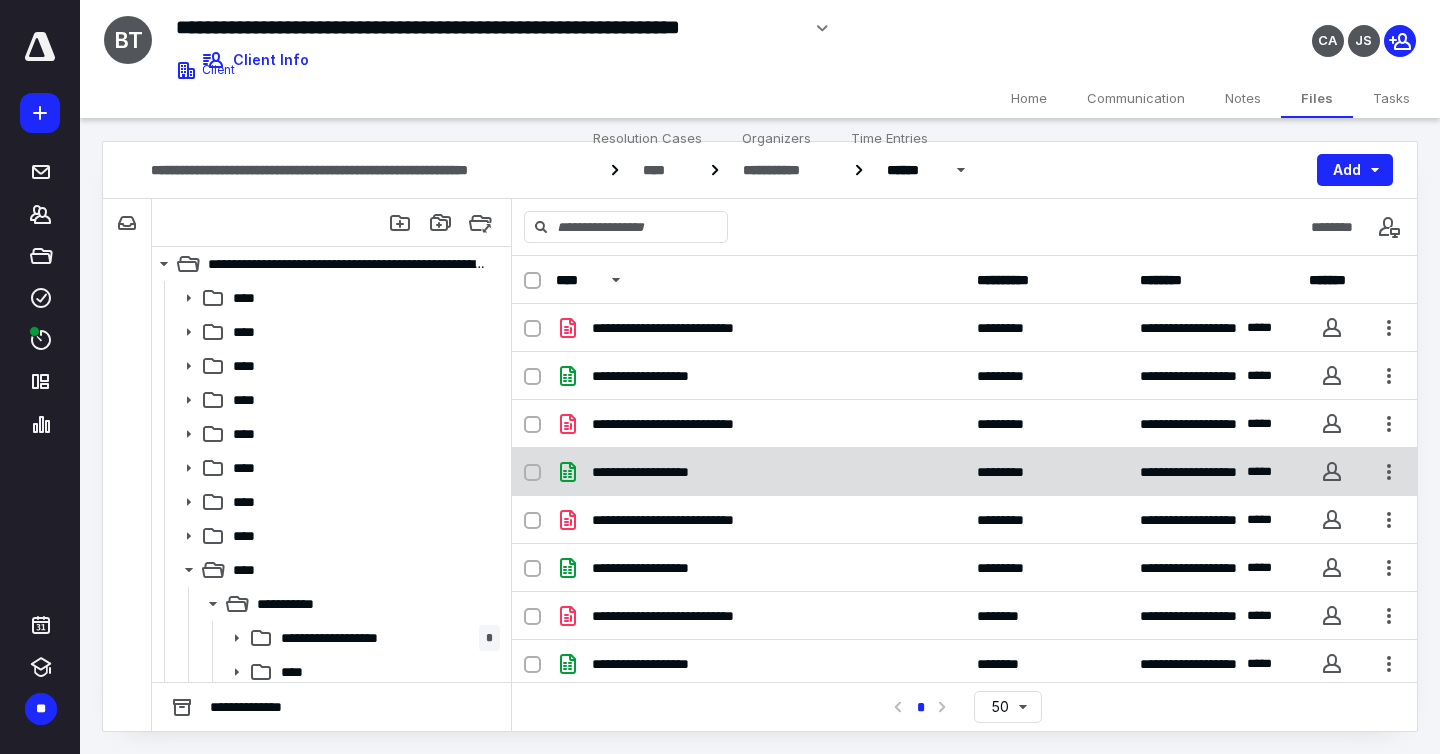 scroll, scrollTop: 198, scrollLeft: 0, axis: vertical 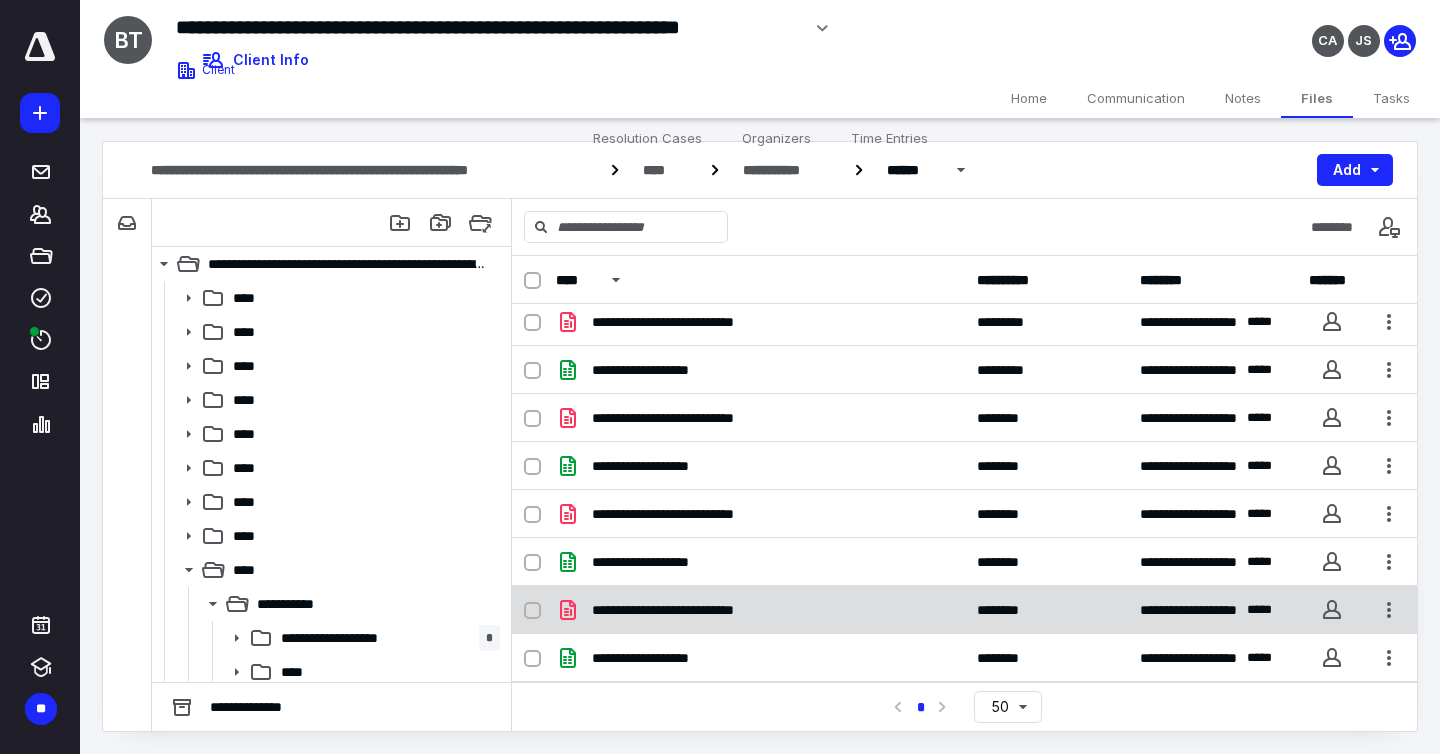 click on "**********" at bounding box center [760, 610] 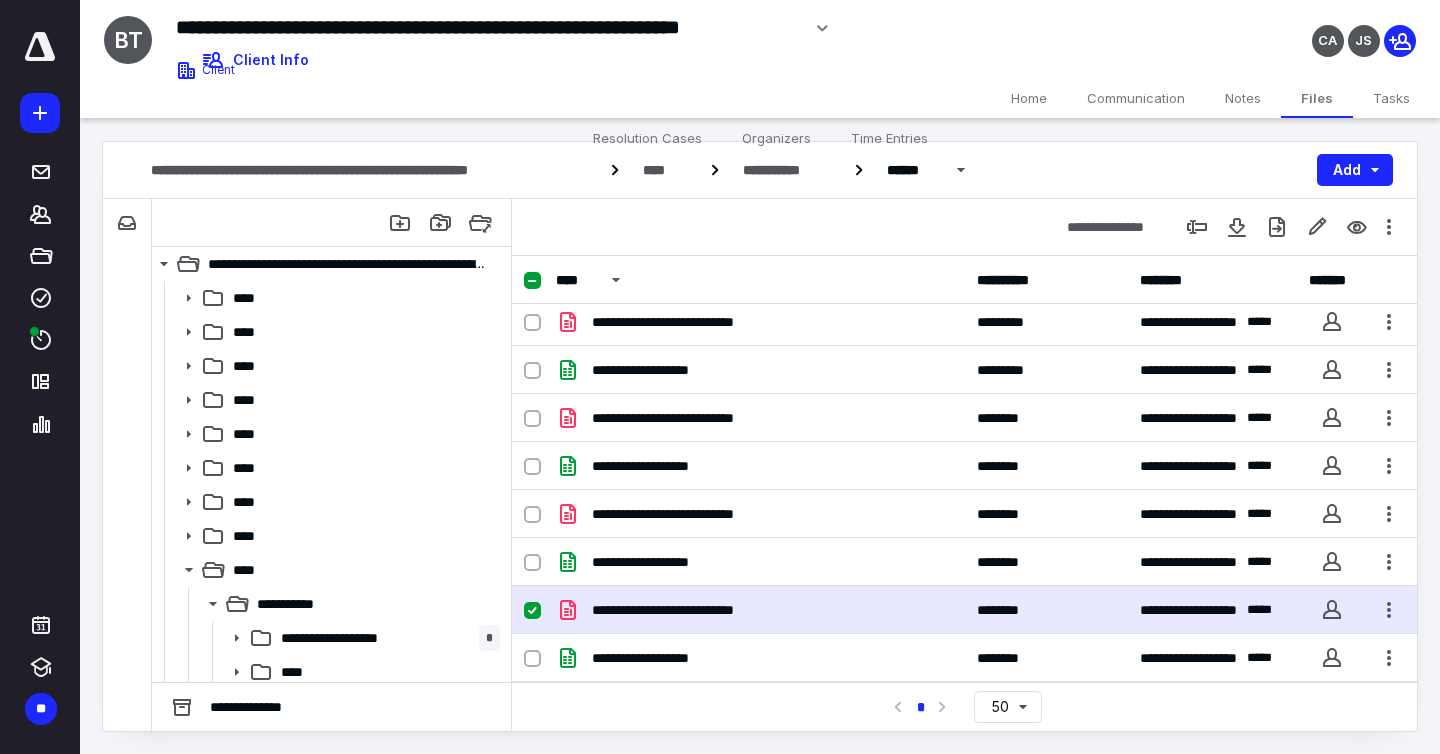 click on "**********" at bounding box center [760, 610] 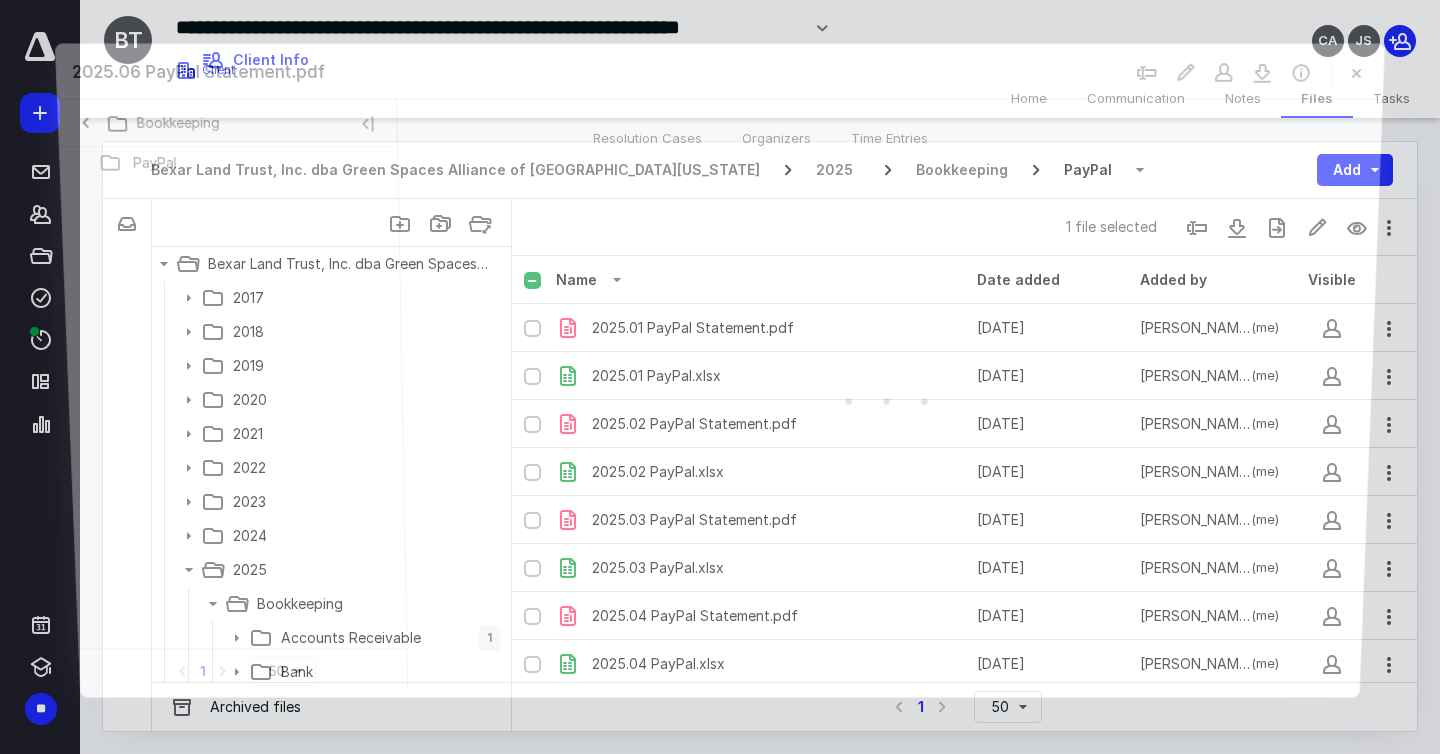 scroll, scrollTop: 198, scrollLeft: 0, axis: vertical 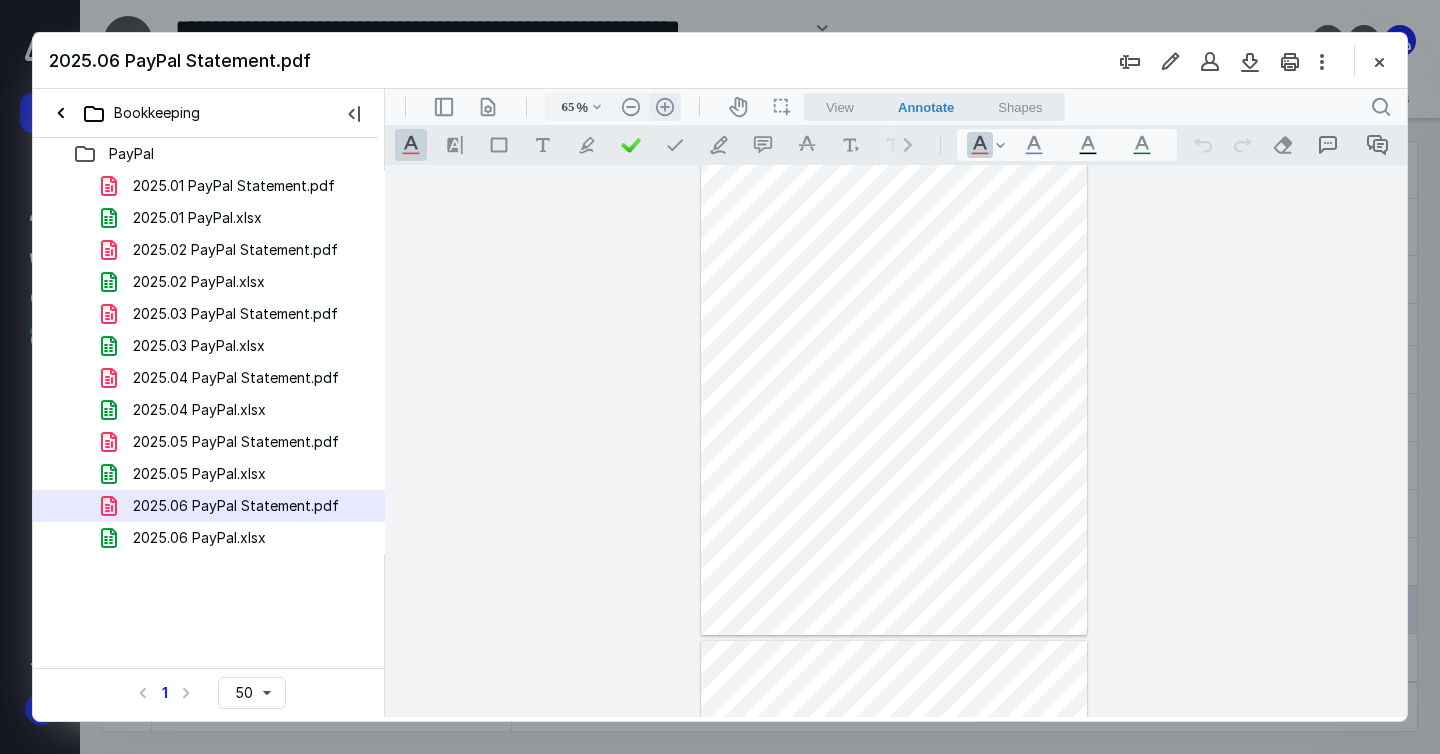 click on ".cls-1{fill:#abb0c4;} icon - header - zoom - in - line" at bounding box center (665, 107) 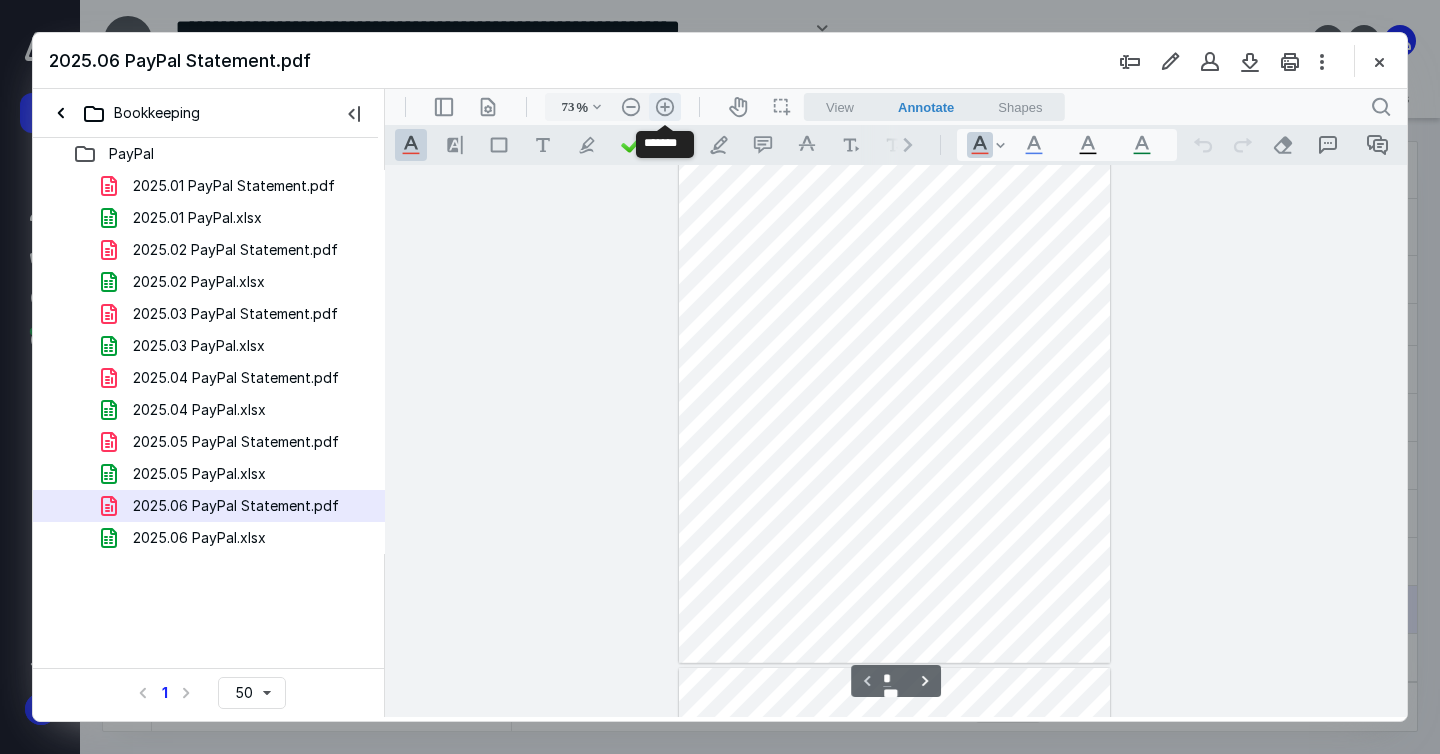 click on ".cls-1{fill:#abb0c4;} icon - header - zoom - in - line" at bounding box center (665, 107) 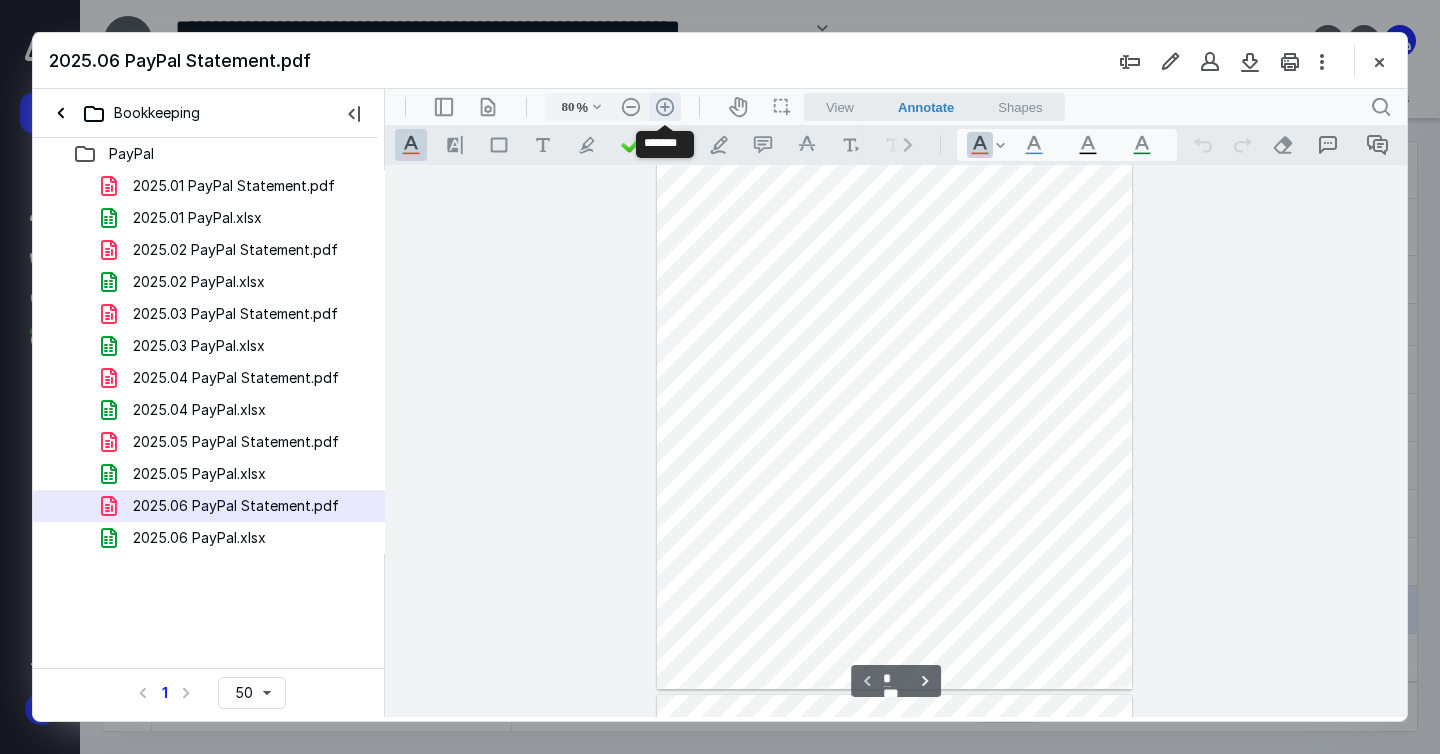 click on ".cls-1{fill:#abb0c4;} icon - header - zoom - in - line" at bounding box center [665, 107] 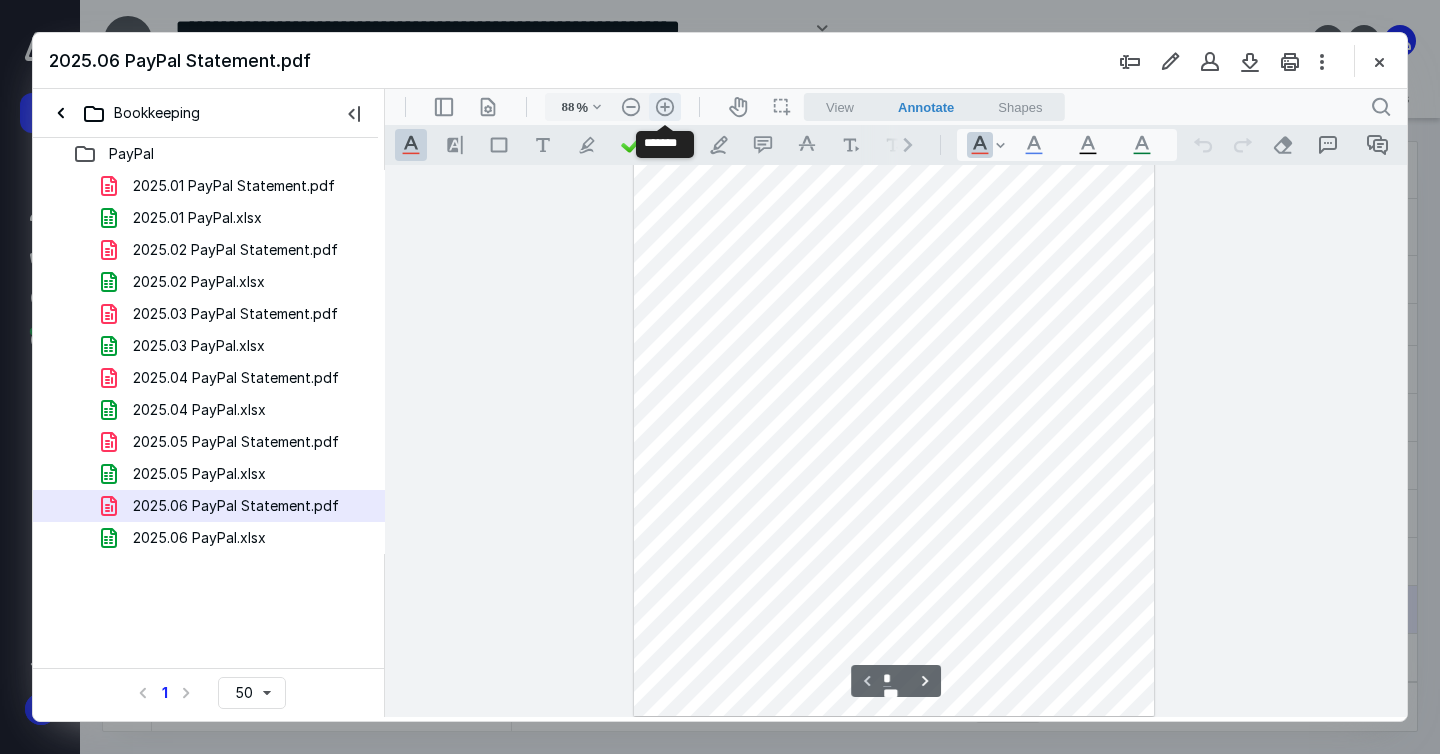click on ".cls-1{fill:#abb0c4;} icon - header - zoom - in - line" at bounding box center [665, 107] 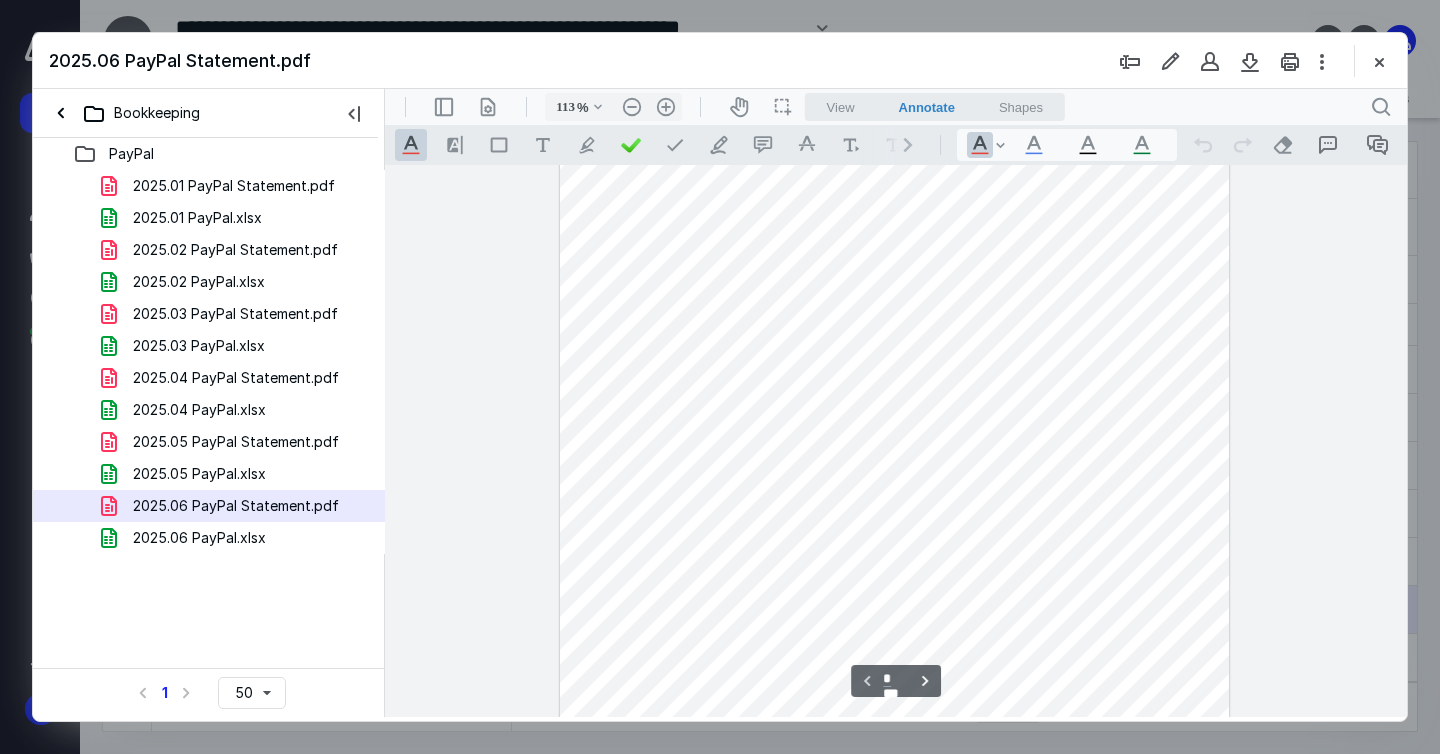 scroll, scrollTop: 241, scrollLeft: 0, axis: vertical 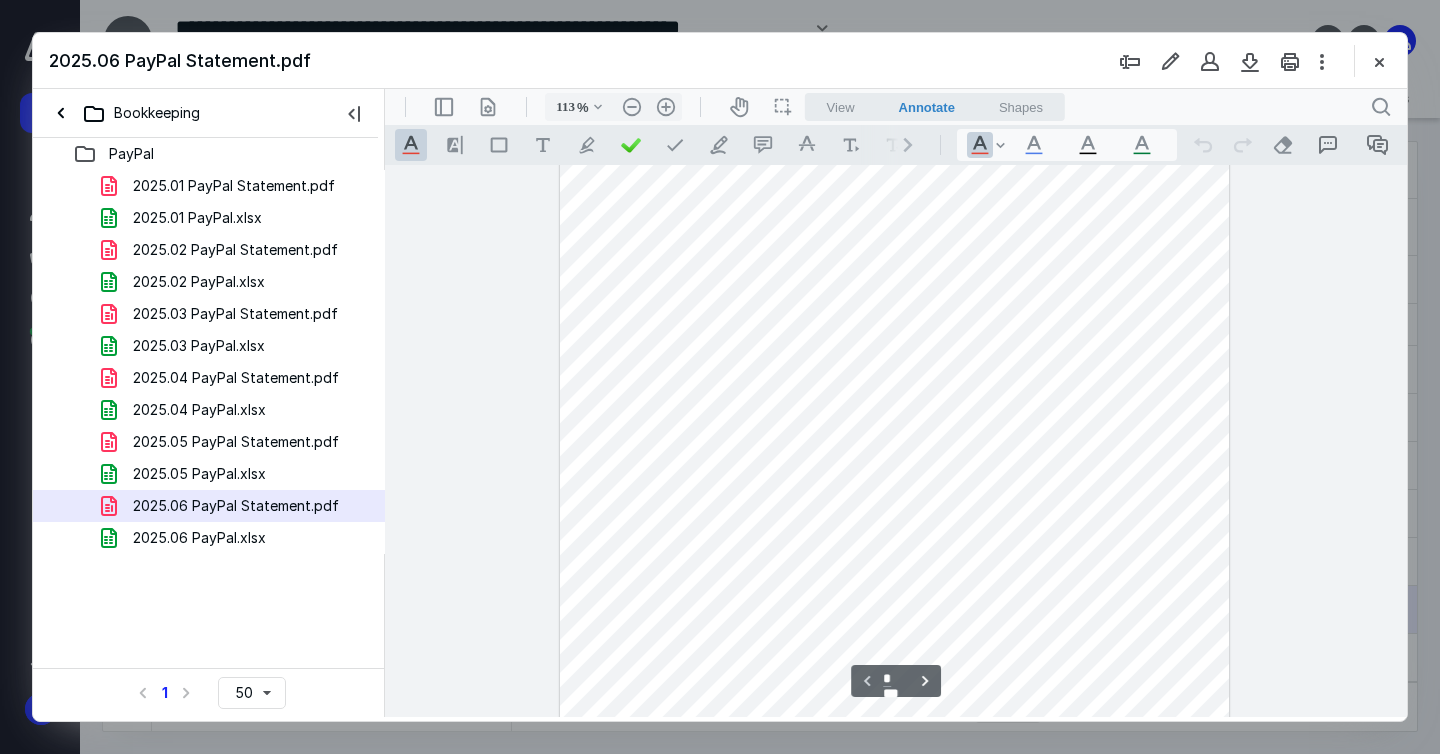 type 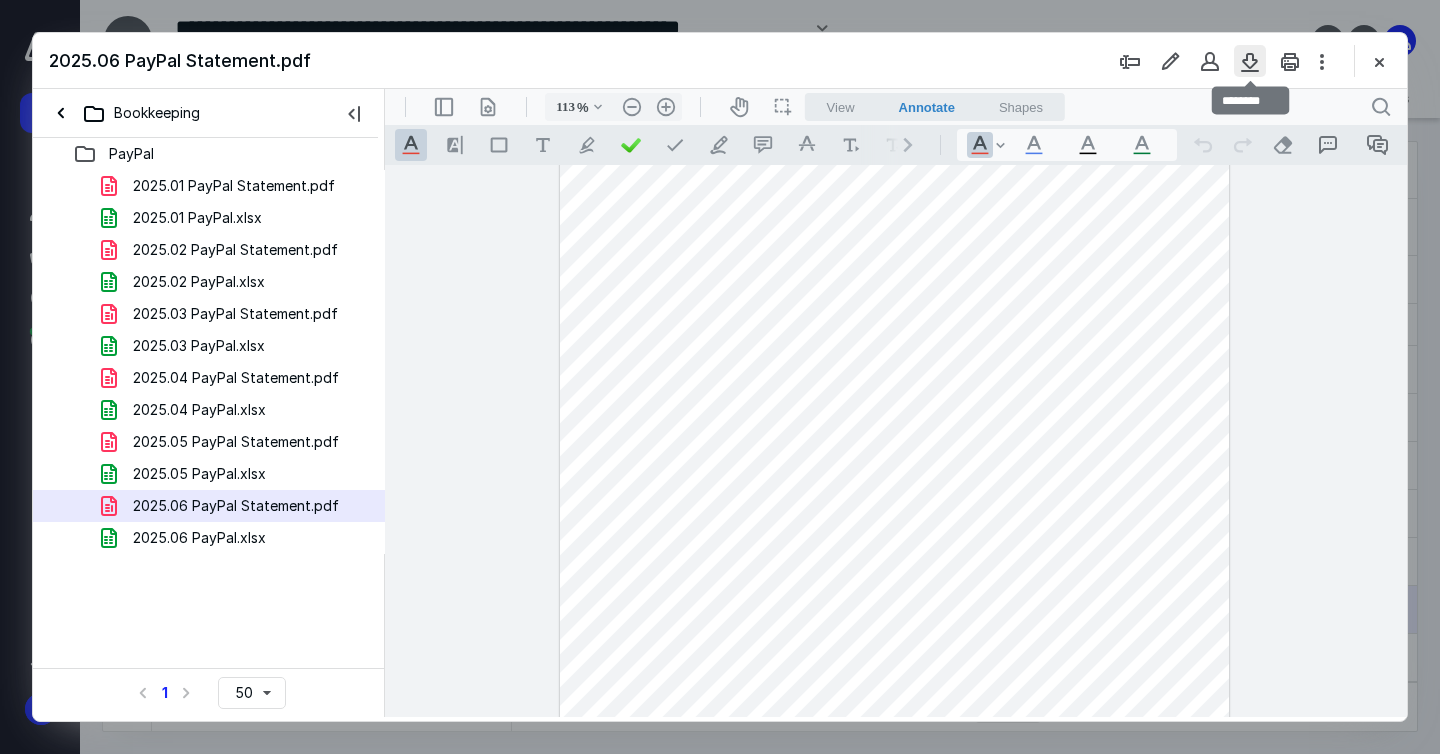 click at bounding box center [1250, 61] 